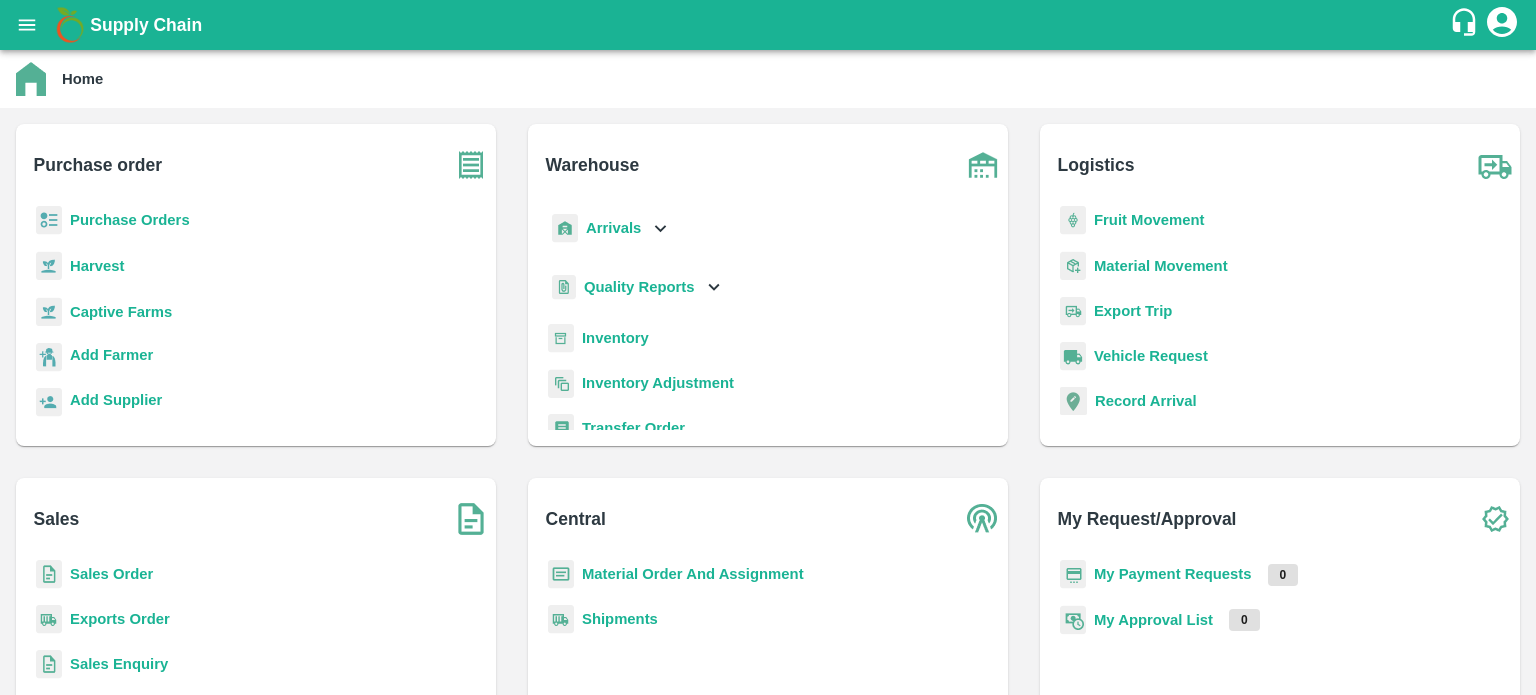 scroll, scrollTop: 0, scrollLeft: 0, axis: both 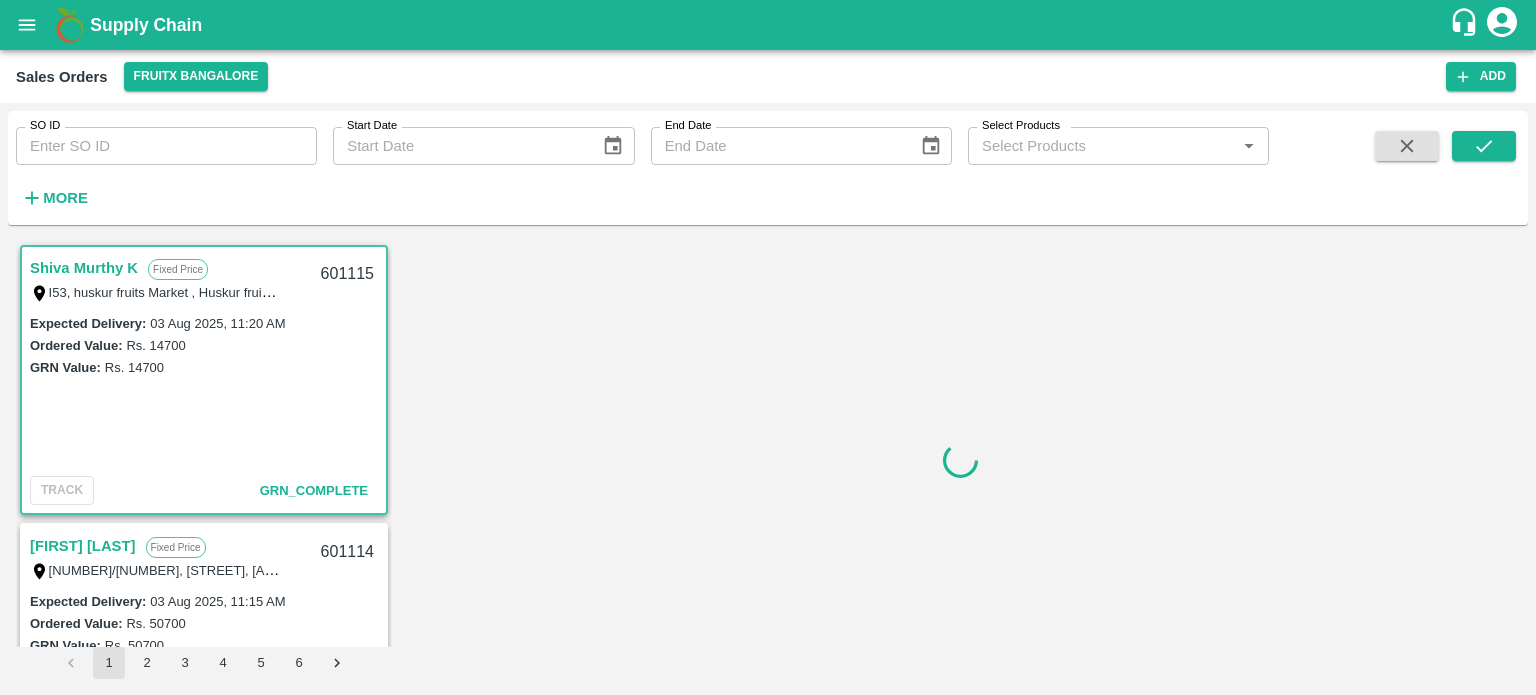 click on "SO ID" at bounding box center (166, 146) 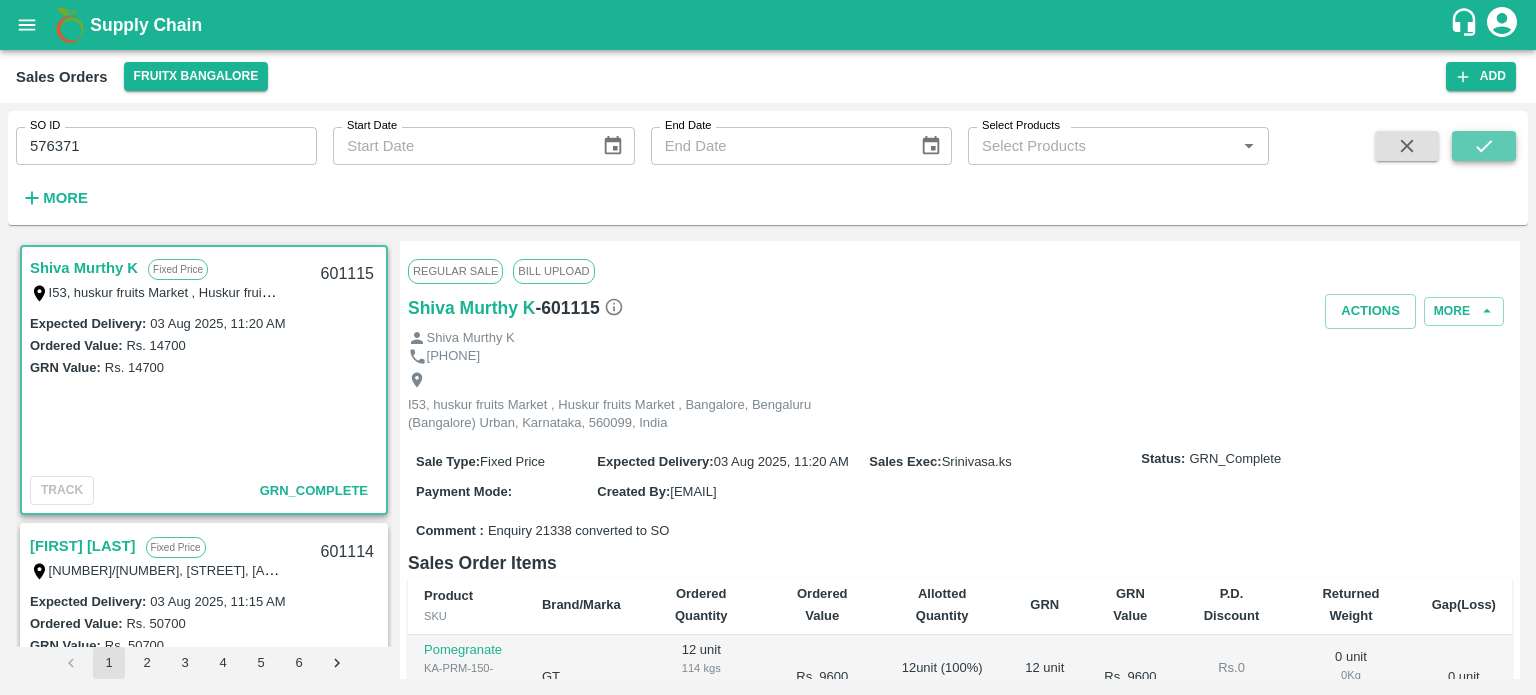 click at bounding box center [1484, 146] 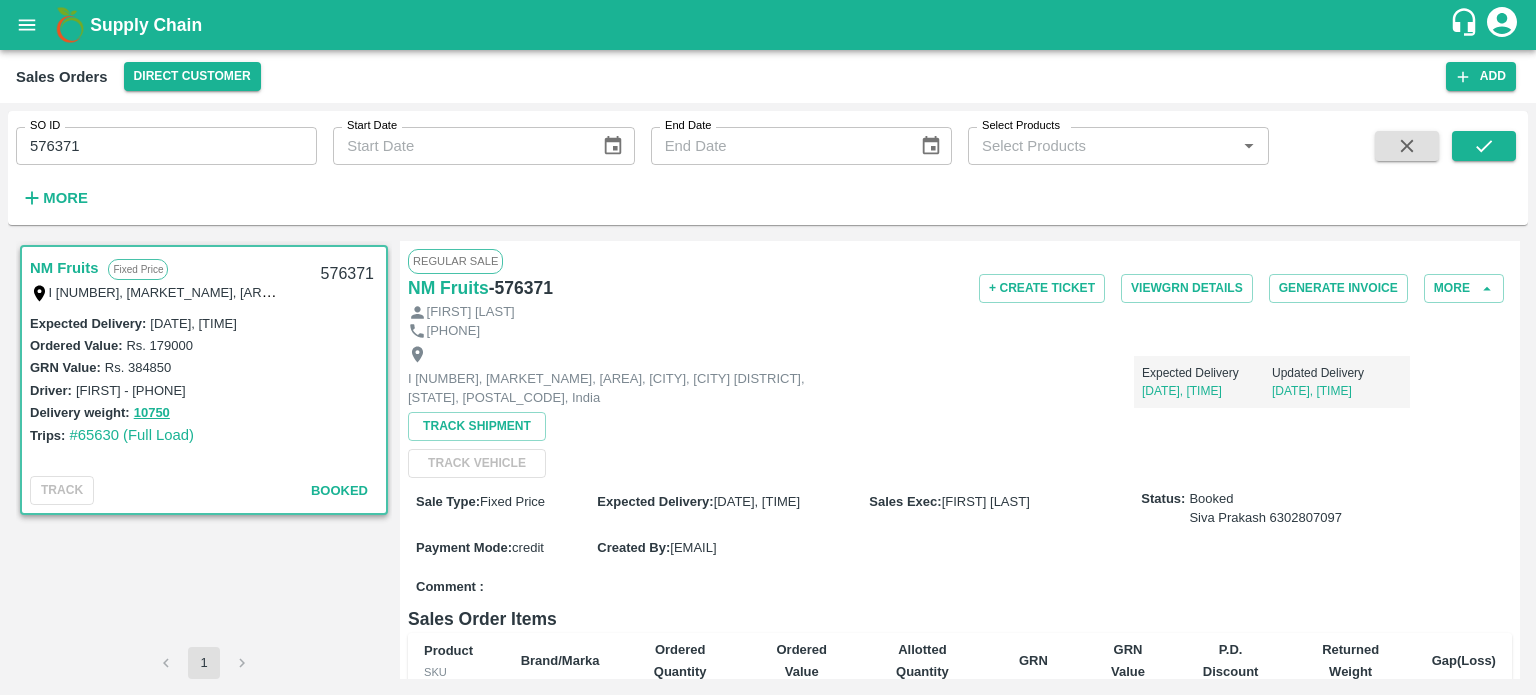 click on "Expected Delivery : 30 Oct 2024, 10:00 AM Ordered Value: Rs.   179000 GRN Value: Rs.   384850 Driver: Sayyad - 9503531716 Delivery weight: 10750 Trips: #65630 (Full Load)" at bounding box center (204, 390) 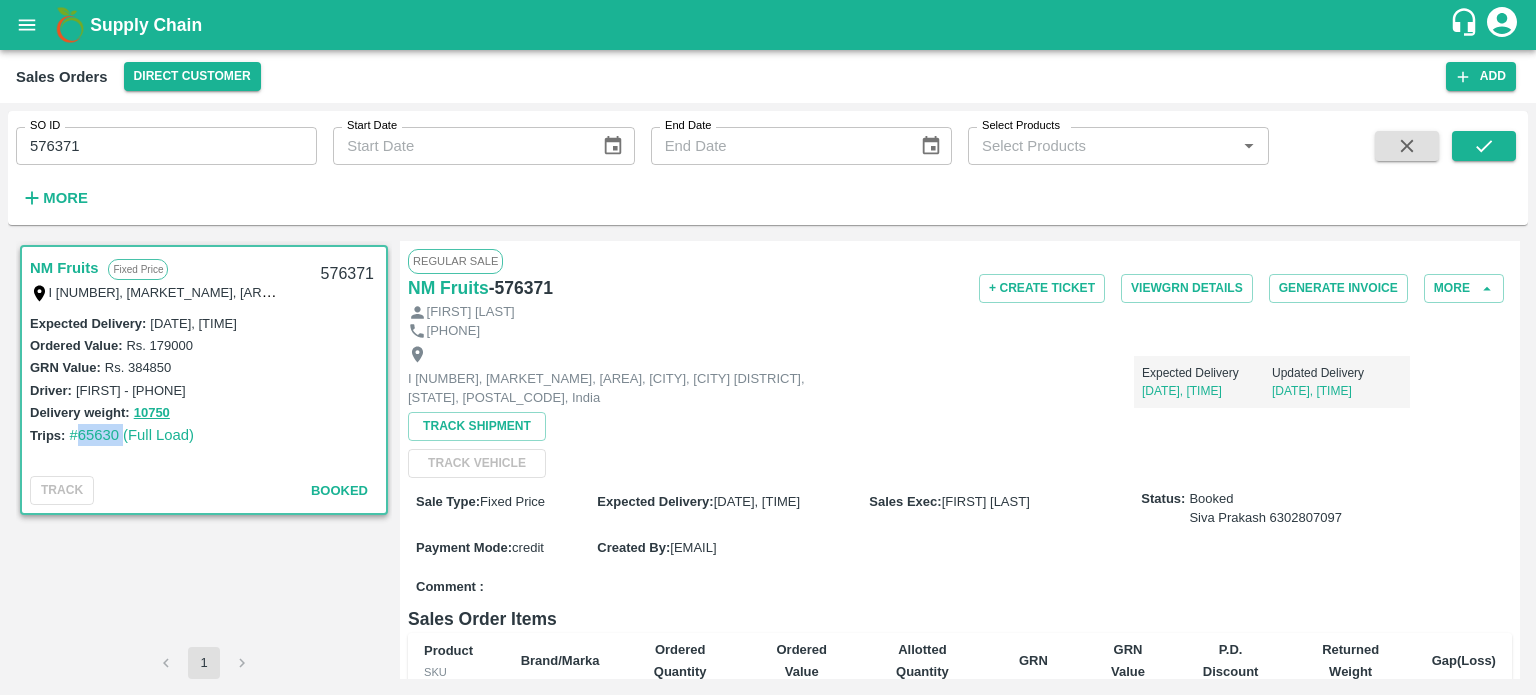 click on "Expected Delivery : 30 Oct 2024, 10:00 AM Ordered Value: Rs.   179000 GRN Value: Rs.   384850 Driver: Sayyad - 9503531716 Delivery weight: 10750 Trips: #65630 (Full Load)" at bounding box center (204, 390) 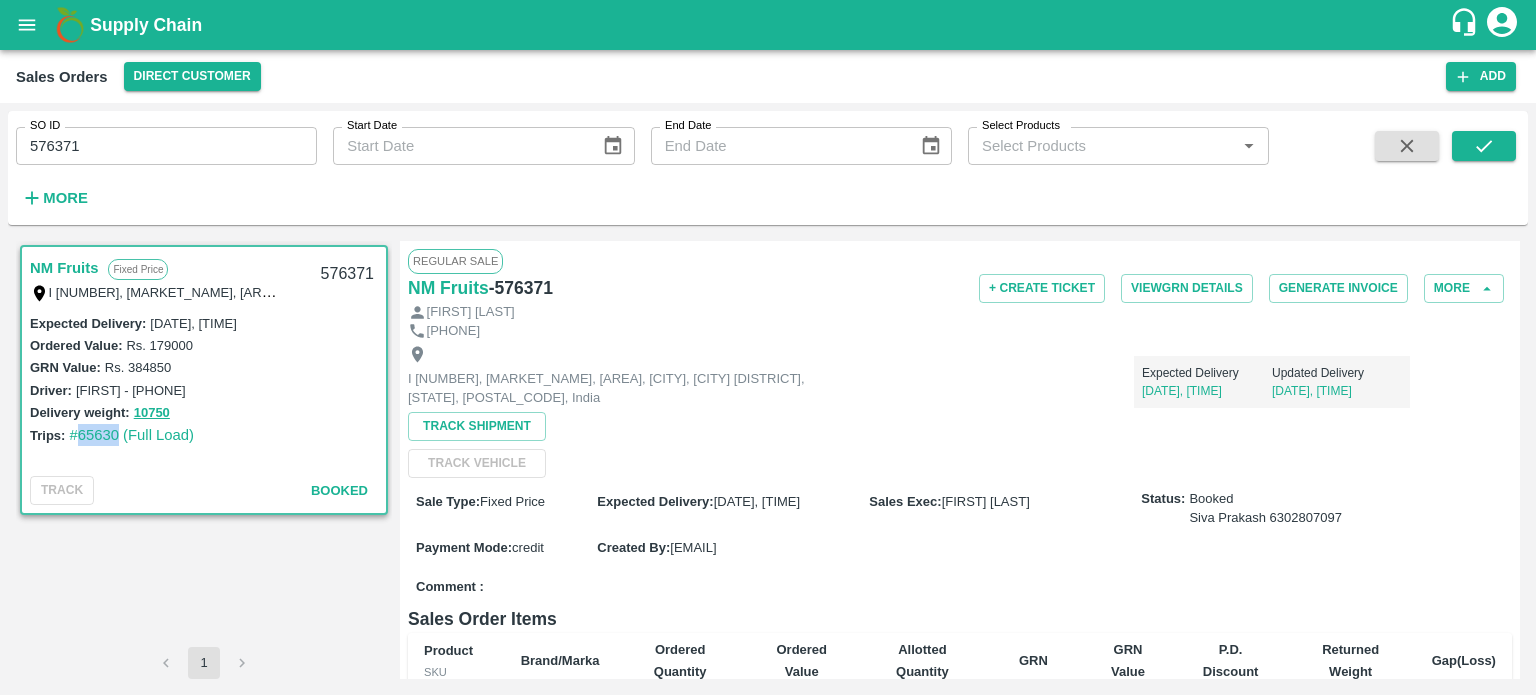 copy on "65630" 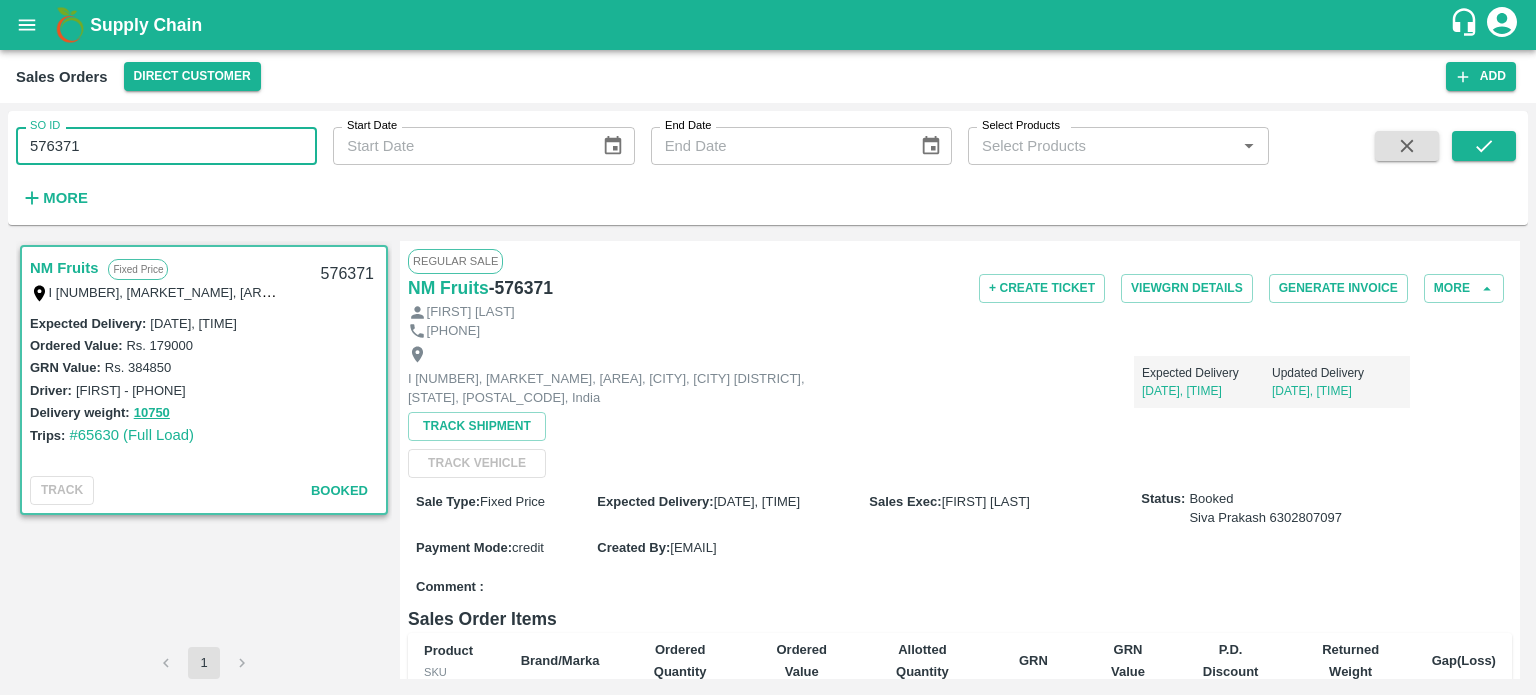 click on "576371" at bounding box center [166, 146] 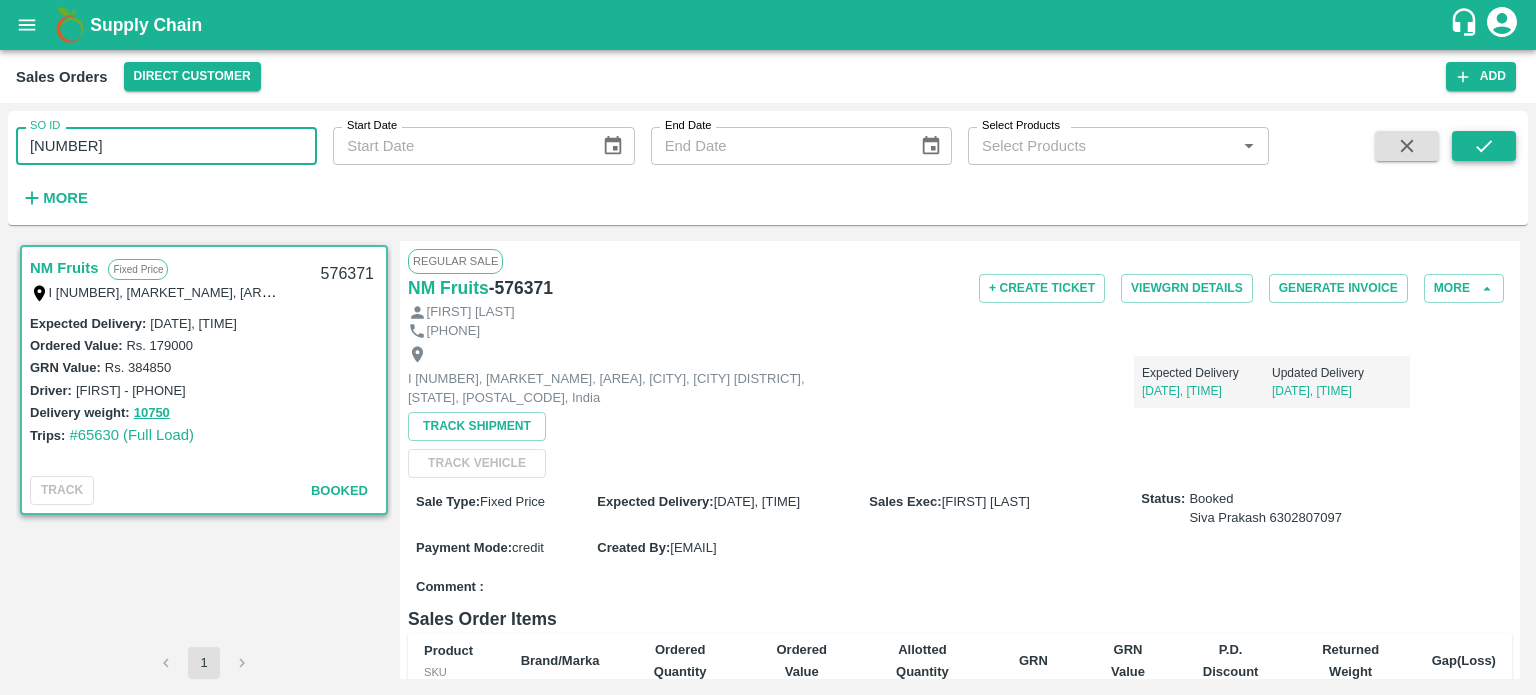 type on "571893" 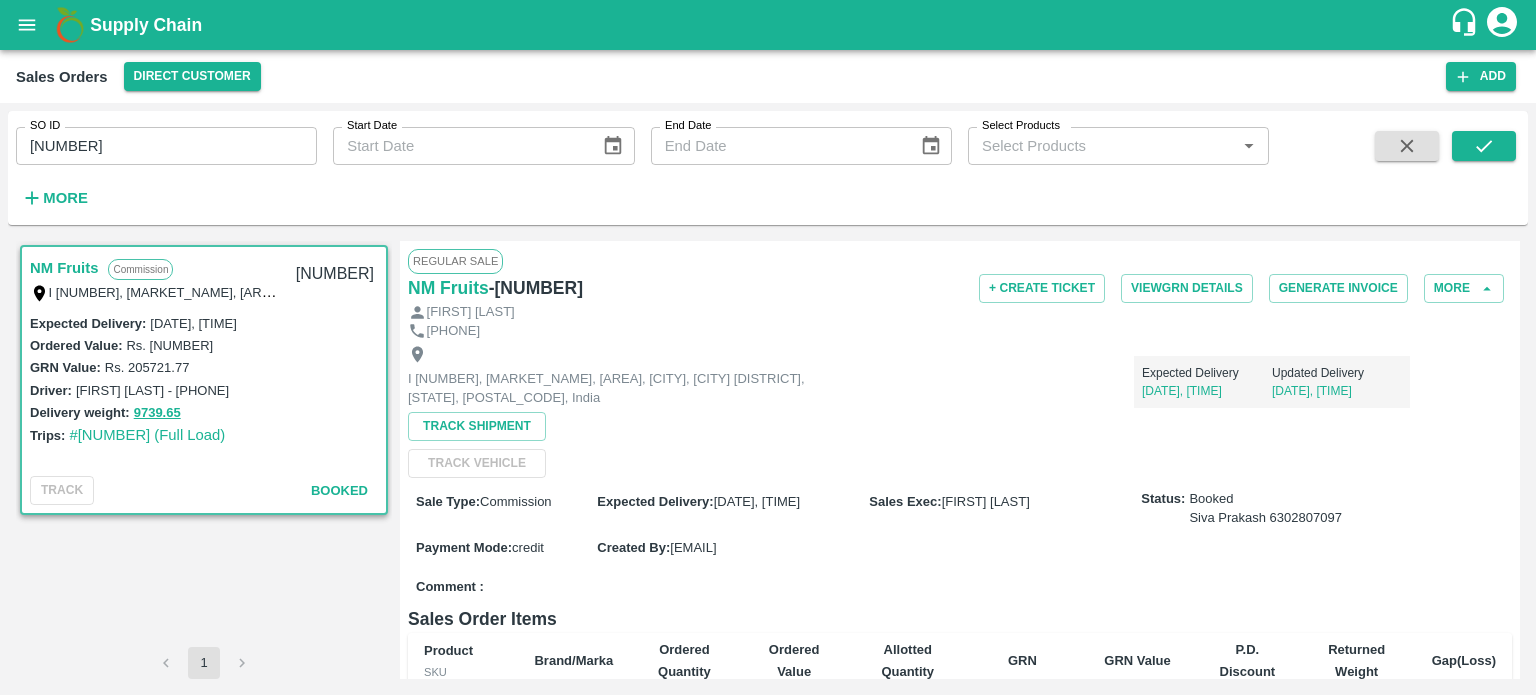 click on "Expected Delivery : 05 Oct 2024, 10:00 AM Ordered Value: Rs.   211235 GRN Value: Rs.   205721.77 Driver: gopal Reddy - 9440344331 Delivery weight: 9739.65 Trips: #64133 (Full Load)" at bounding box center [204, 390] 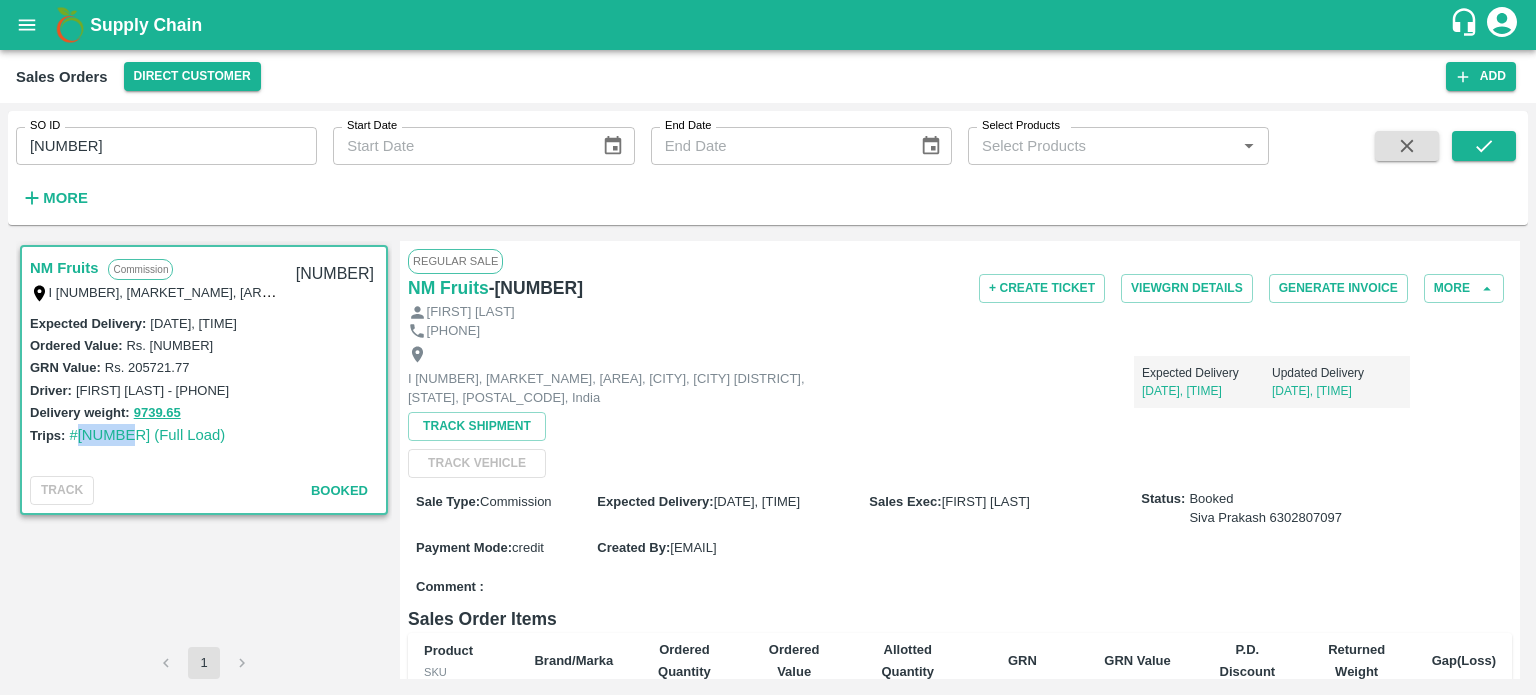 click on "Expected Delivery : 05 Oct 2024, 10:00 AM Ordered Value: Rs.   211235 GRN Value: Rs.   205721.77 Driver: gopal Reddy - 9440344331 Delivery weight: 9739.65 Trips: #64133 (Full Load)" at bounding box center (204, 390) 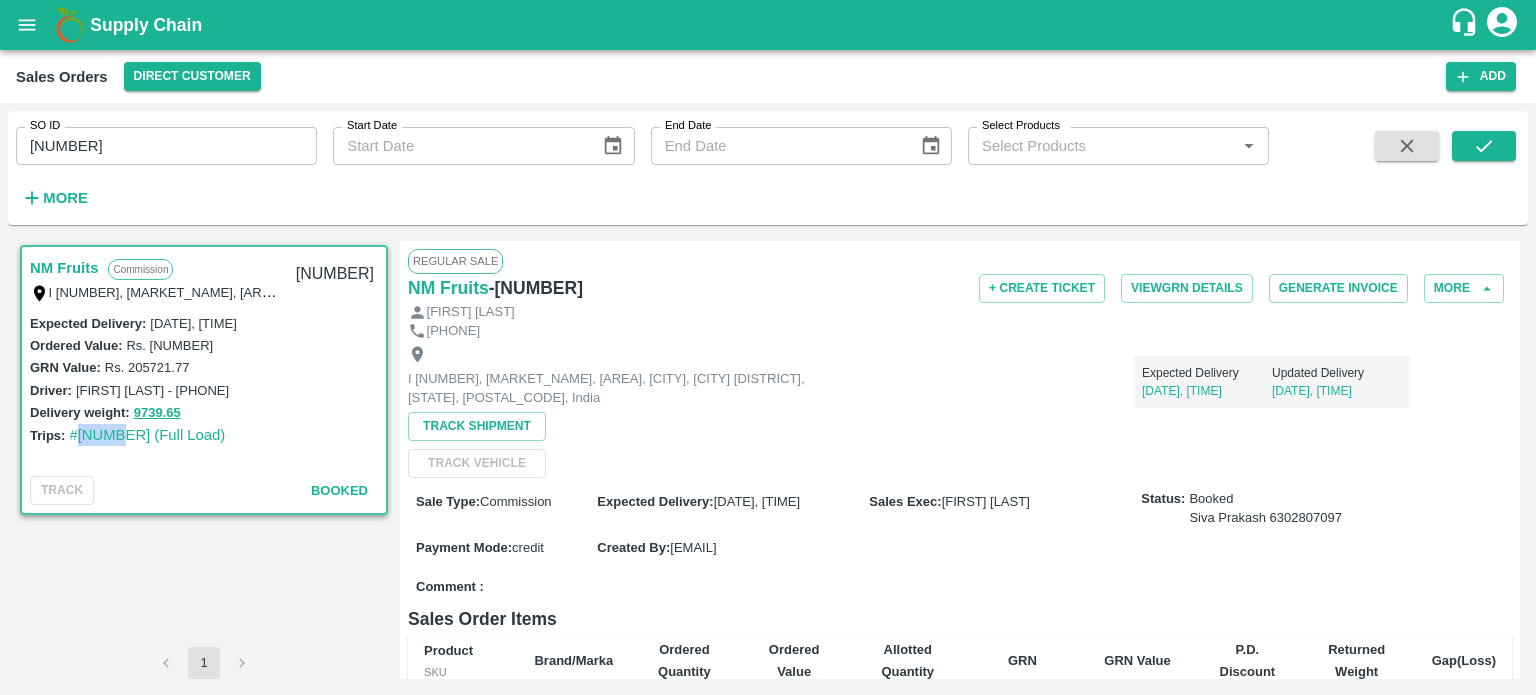 copy on "64133" 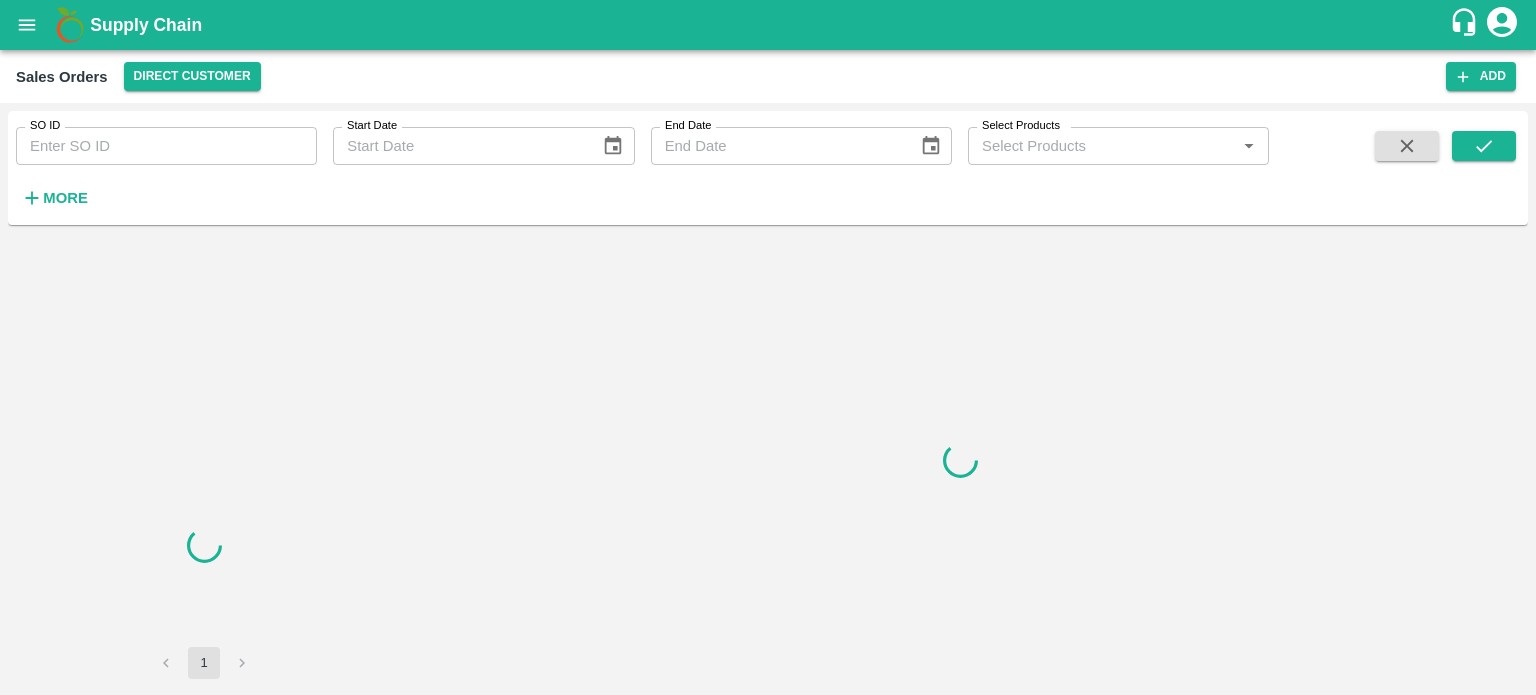 scroll, scrollTop: 0, scrollLeft: 0, axis: both 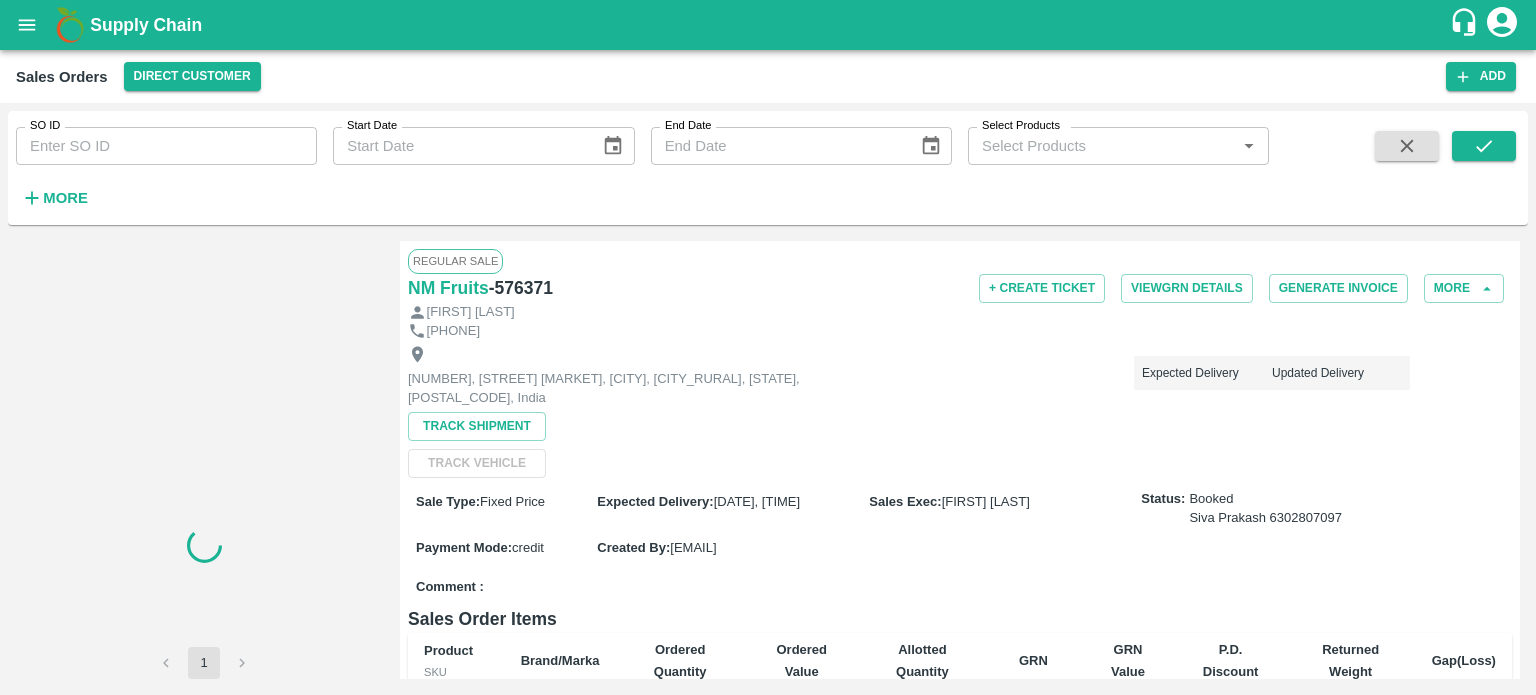 click 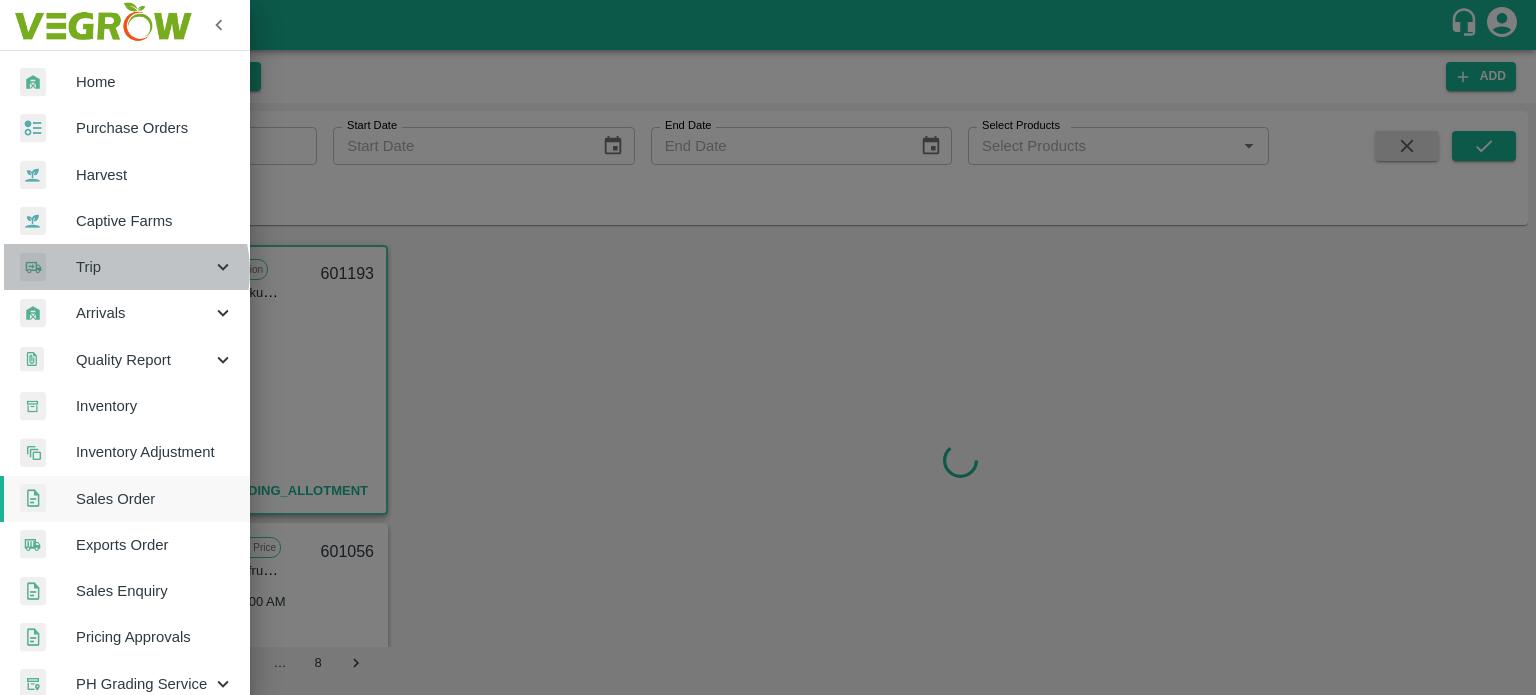 click on "Trip" at bounding box center [144, 267] 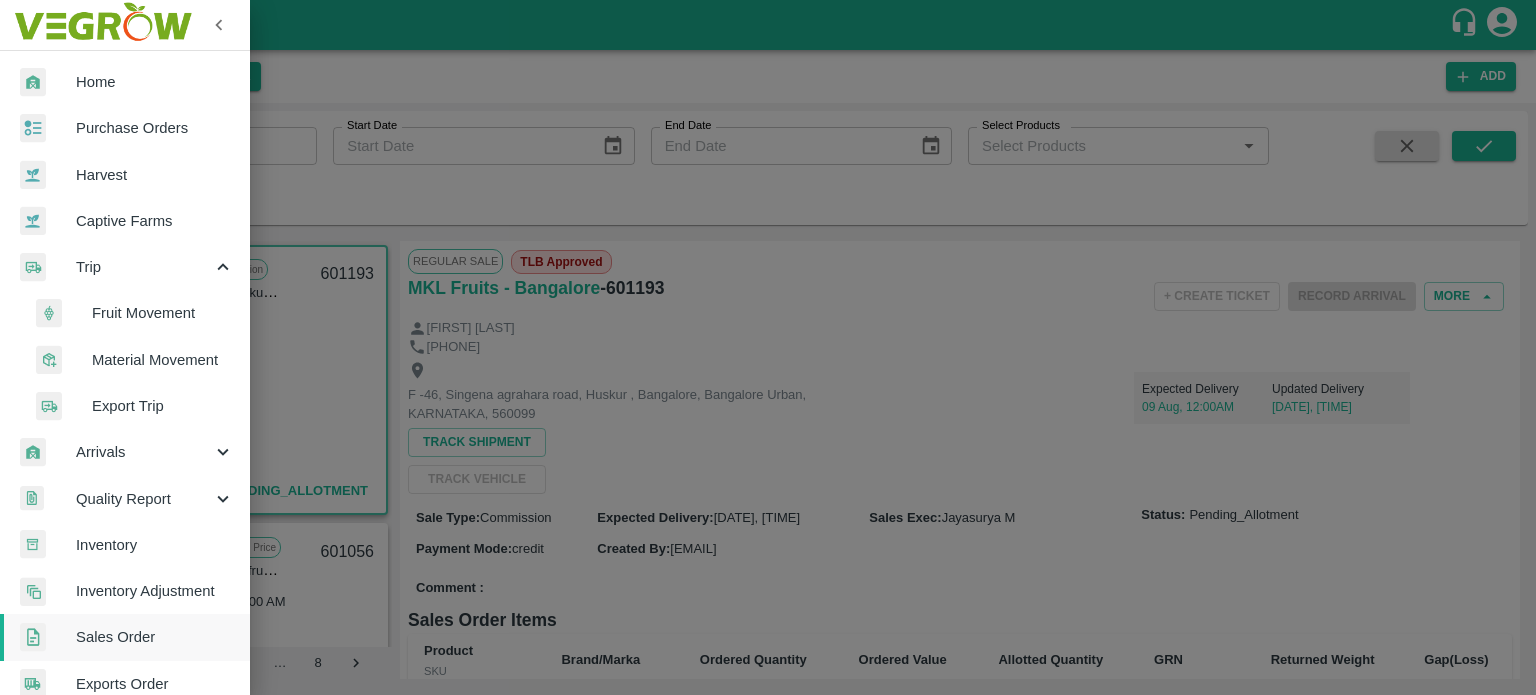 click on "Fruit Movement" at bounding box center (163, 313) 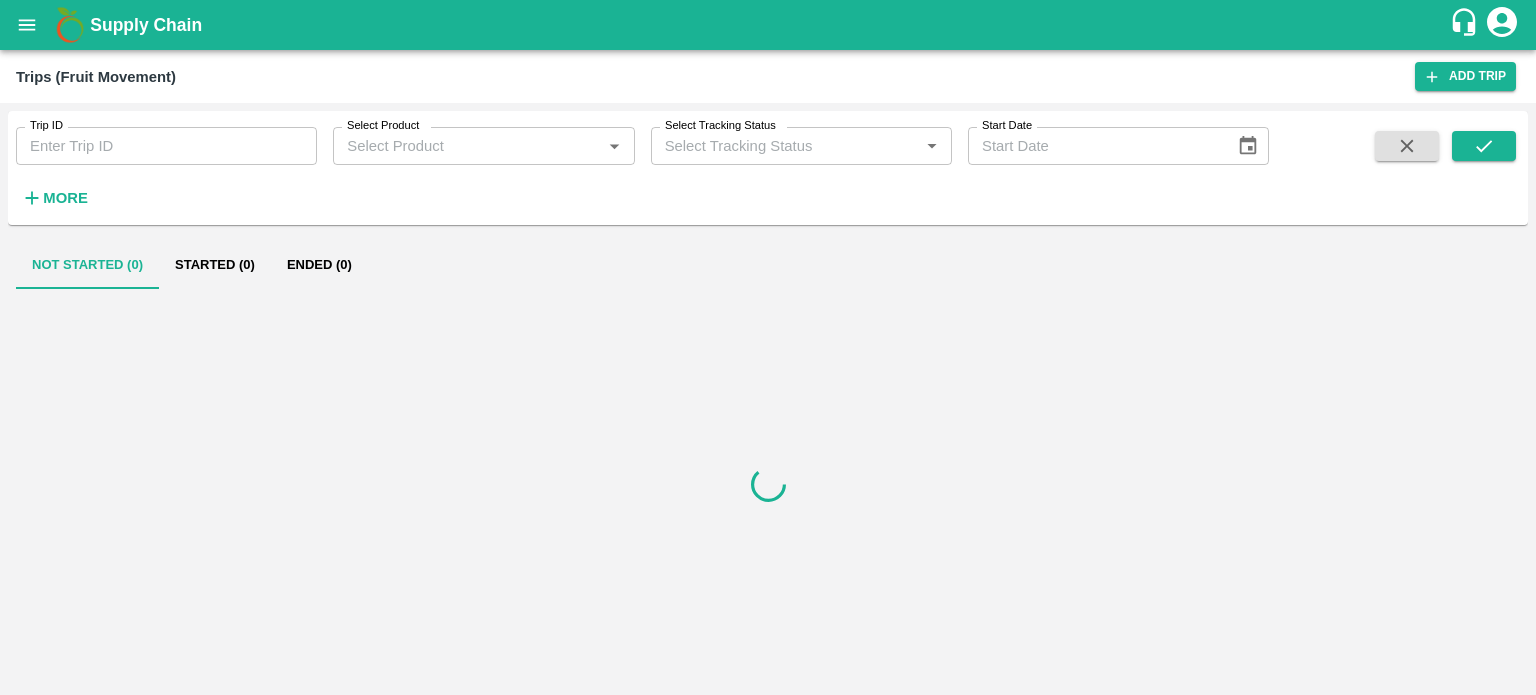 click on "Trip ID" at bounding box center (166, 146) 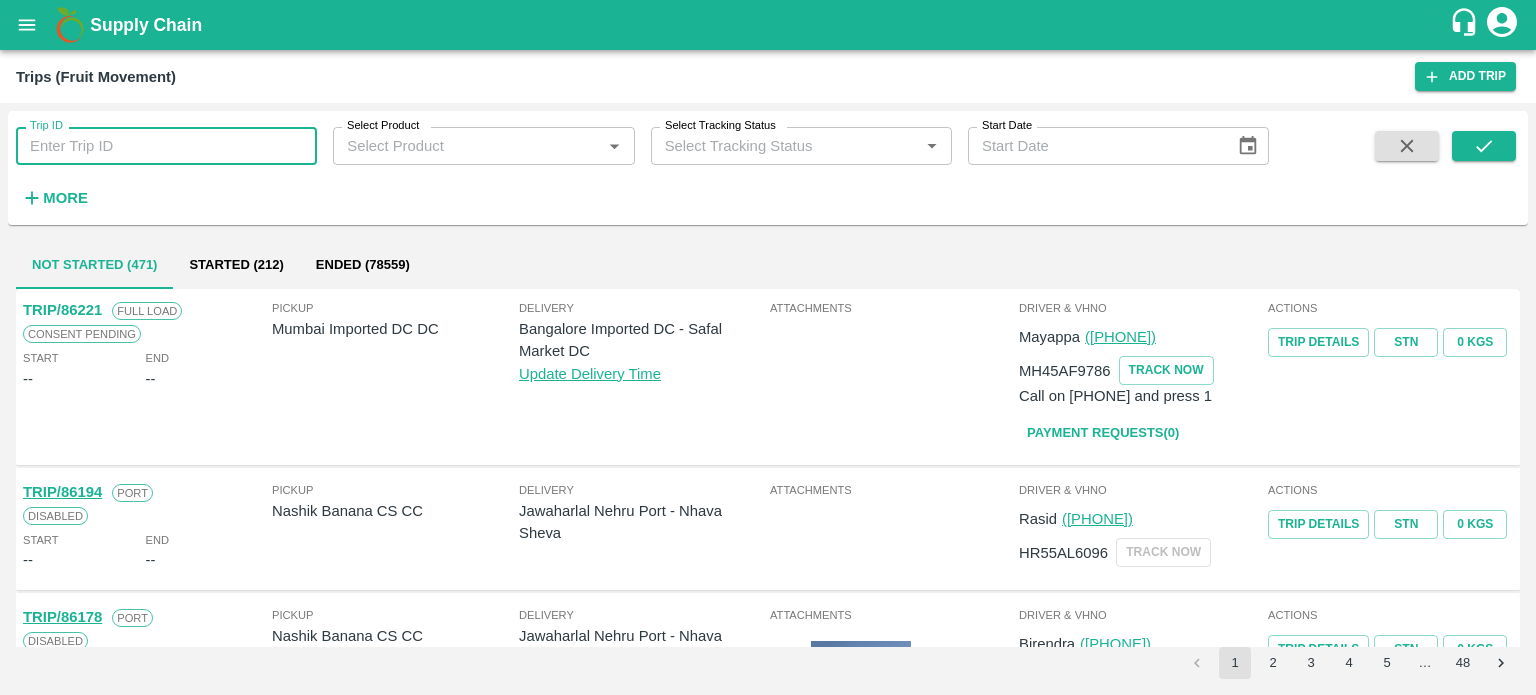 paste on "[NUMBER]" 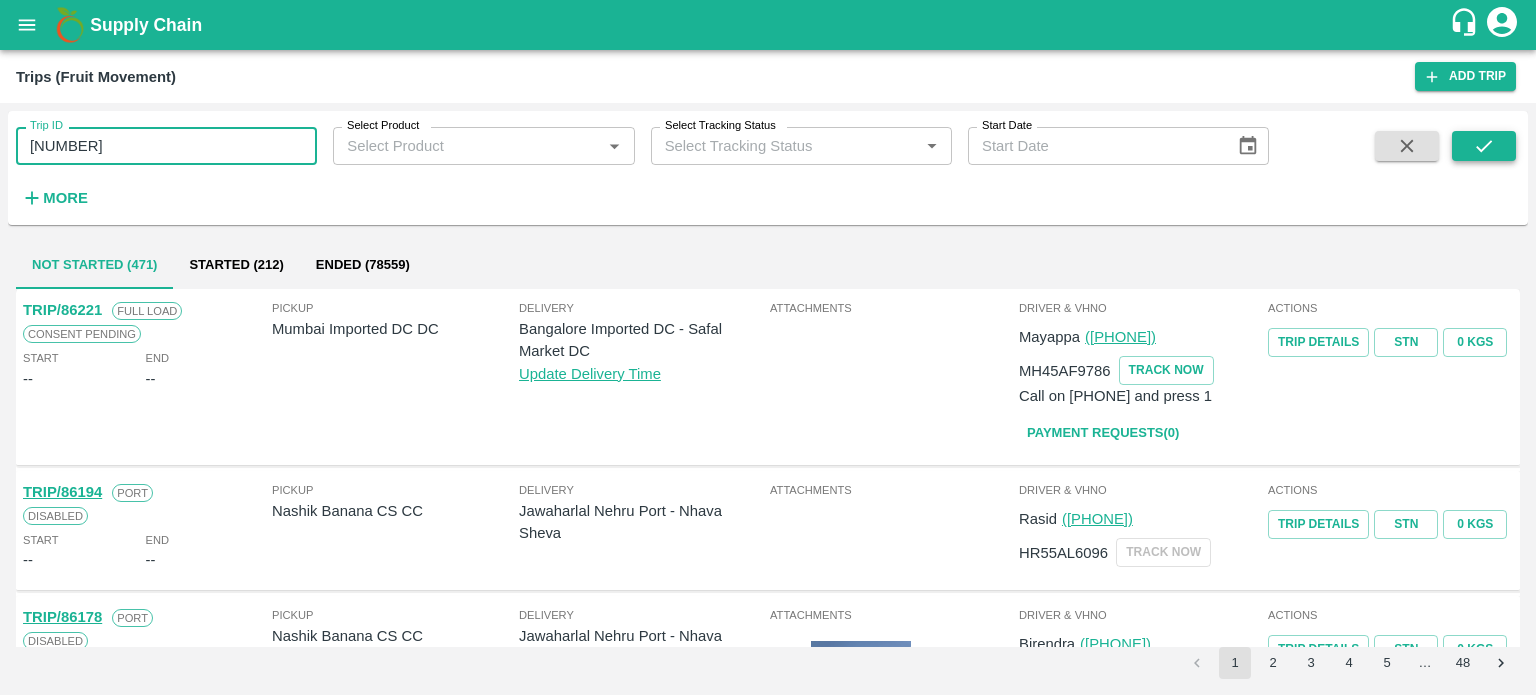 type on "[NUMBER]" 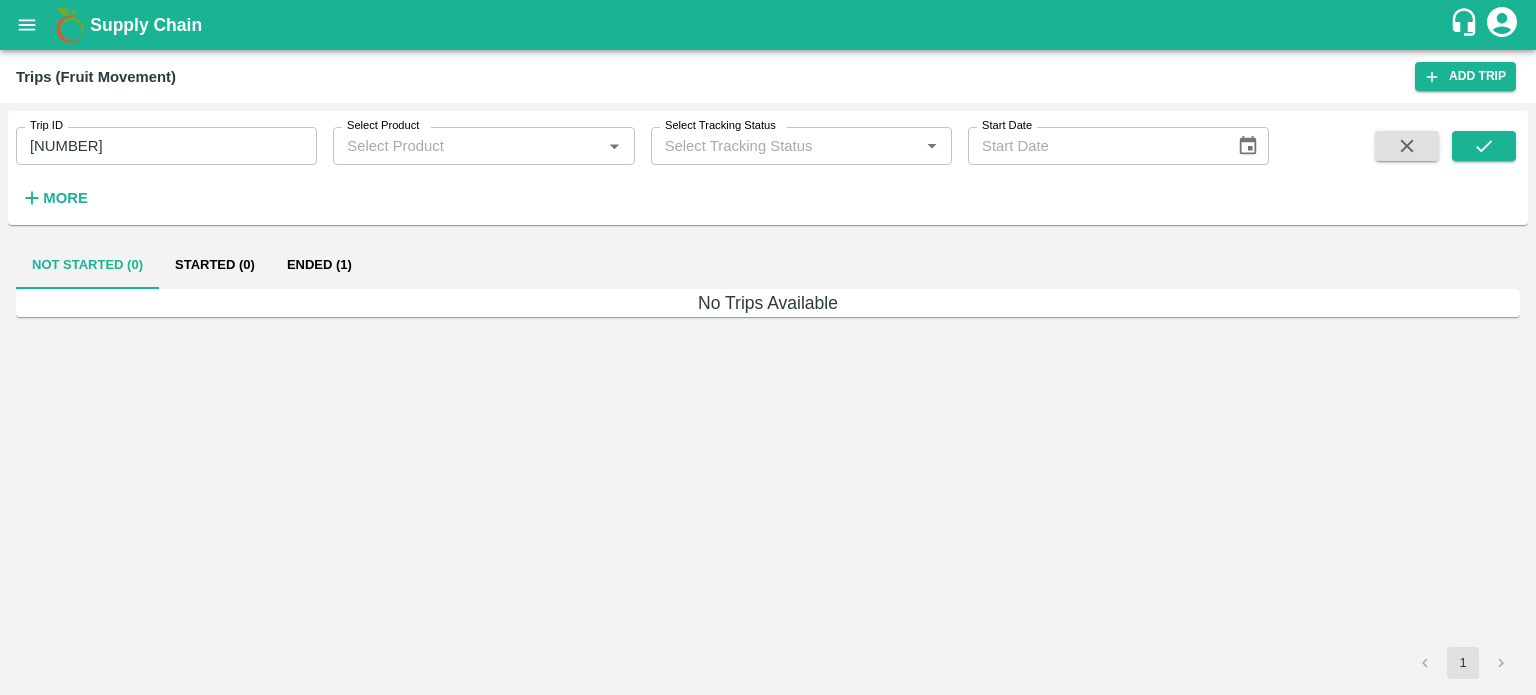 click on "Ended (1)" at bounding box center [319, 265] 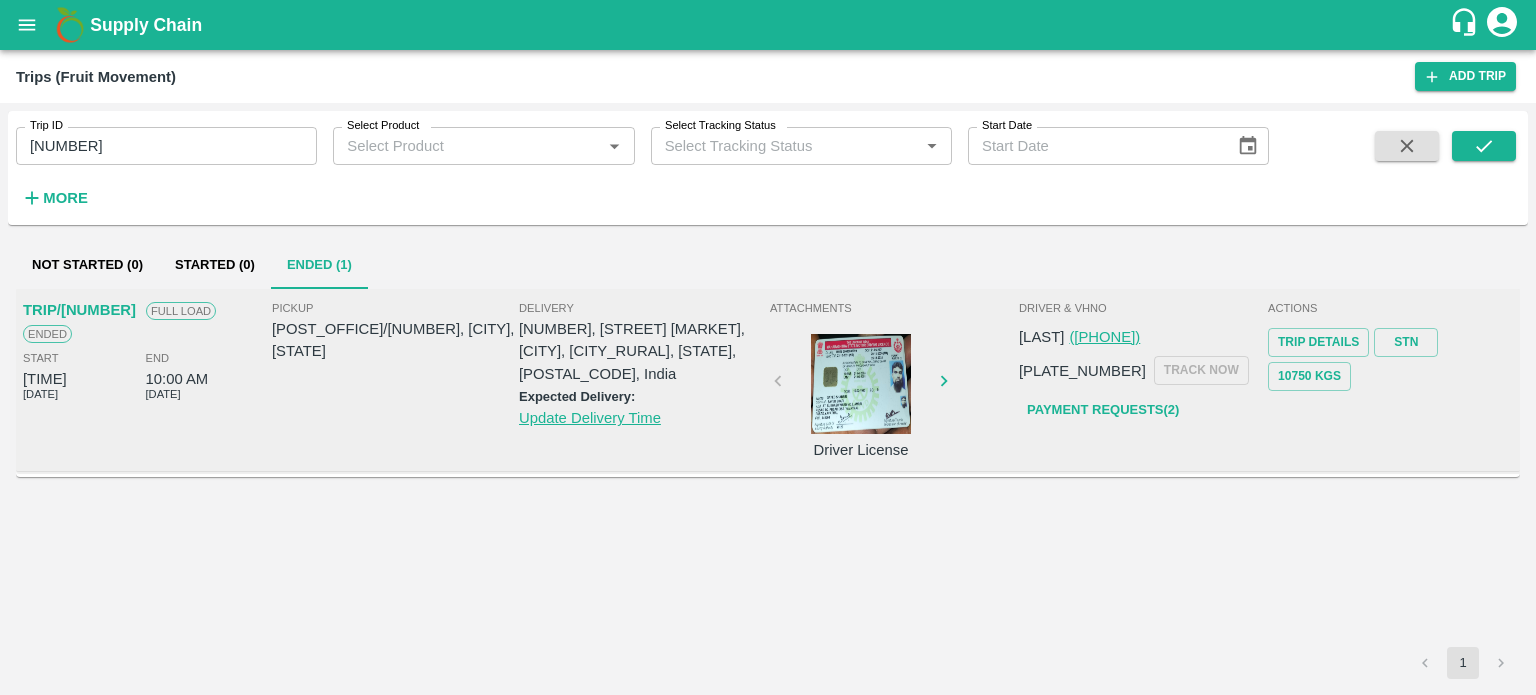 click on "Payment Requests( 2 )" at bounding box center [1103, 410] 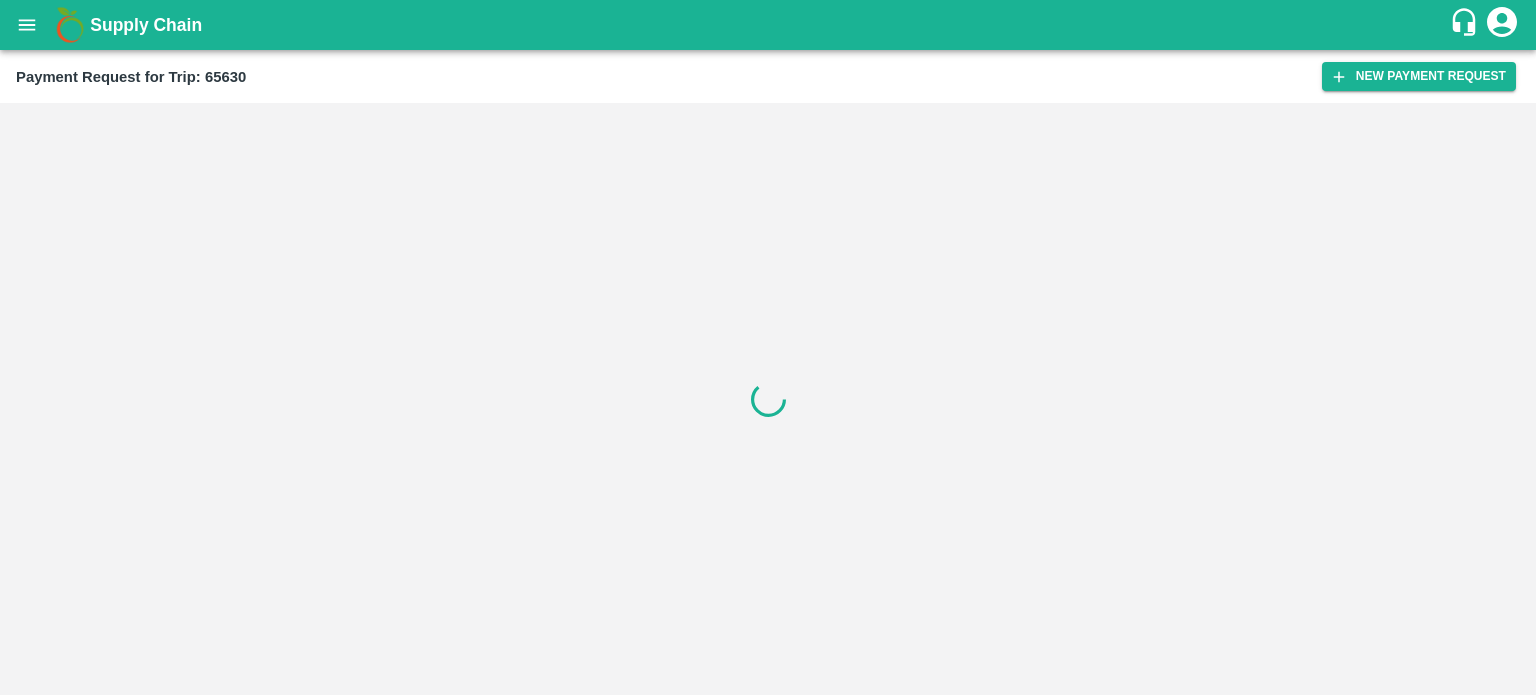scroll, scrollTop: 0, scrollLeft: 0, axis: both 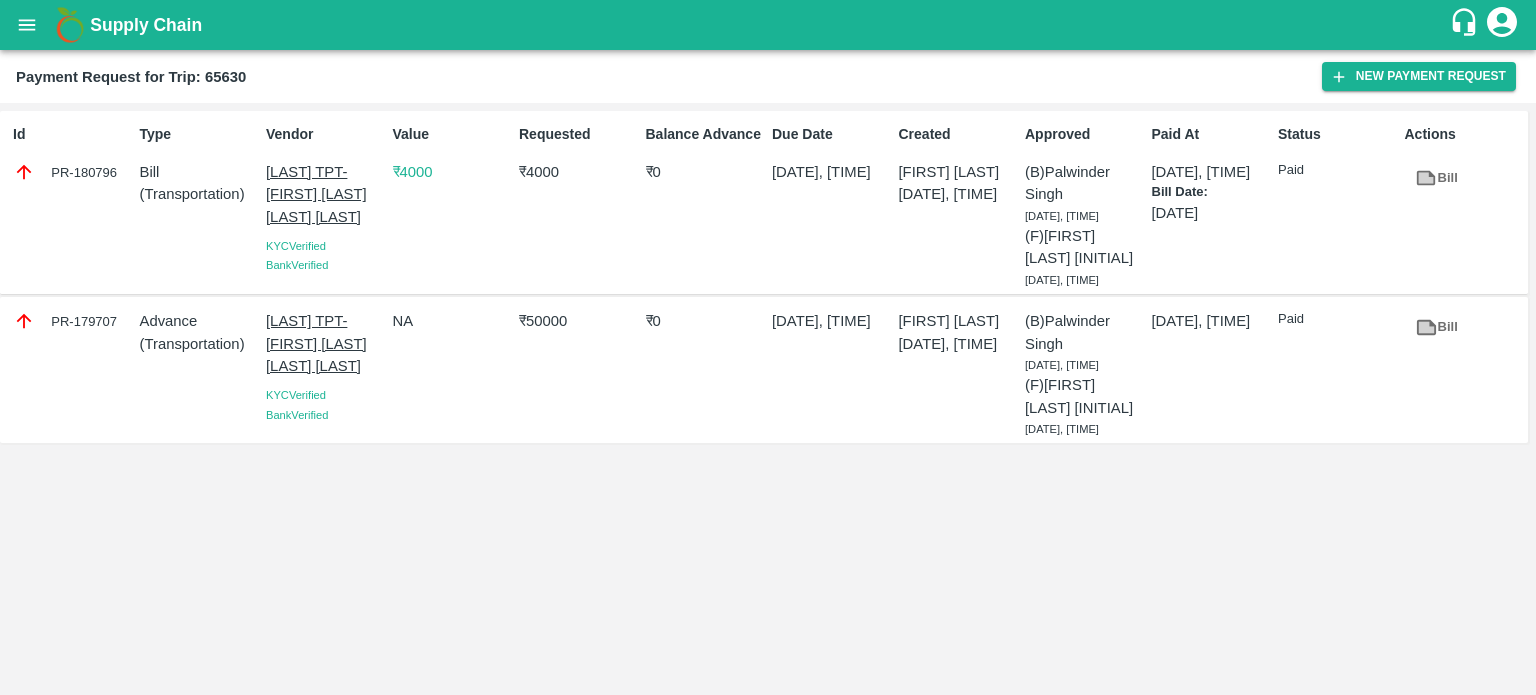 click on "PR-180796" at bounding box center (72, 172) 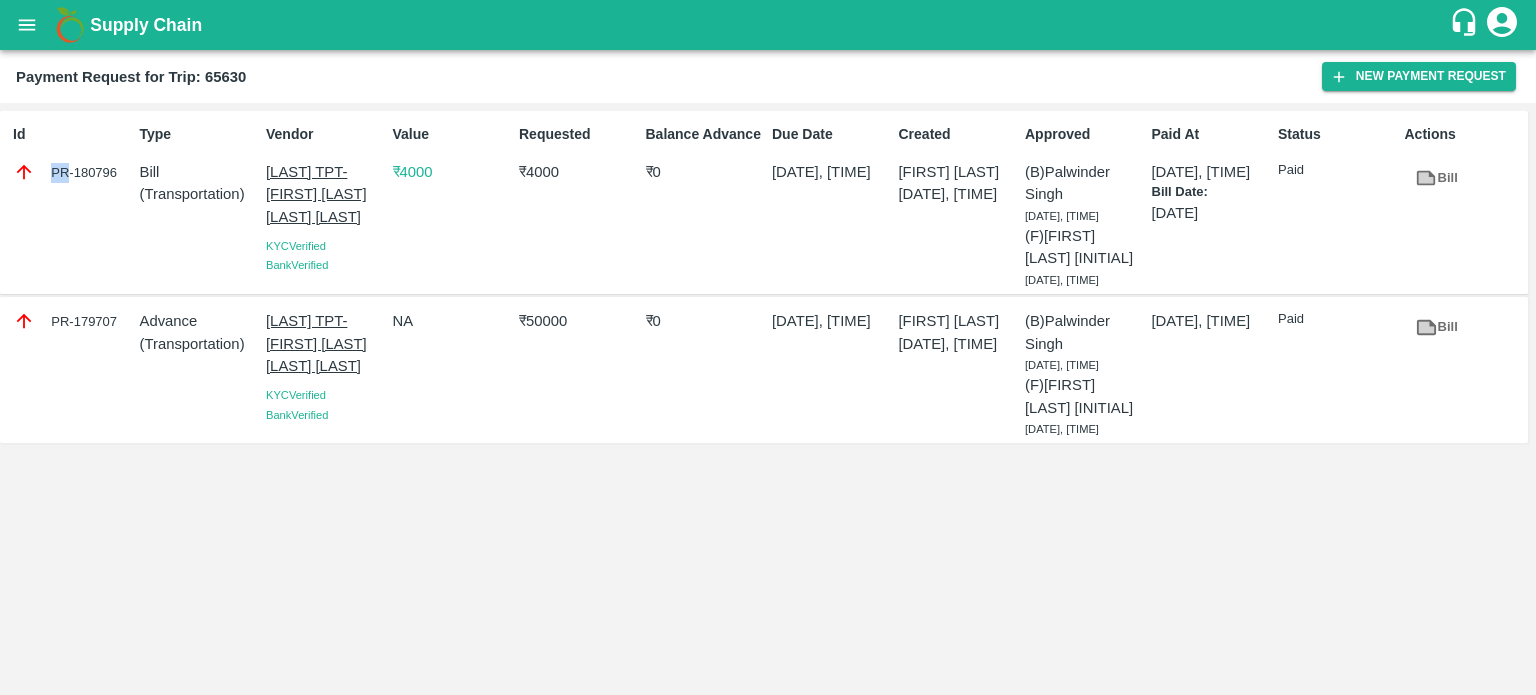 click on "PR-180796" at bounding box center [72, 172] 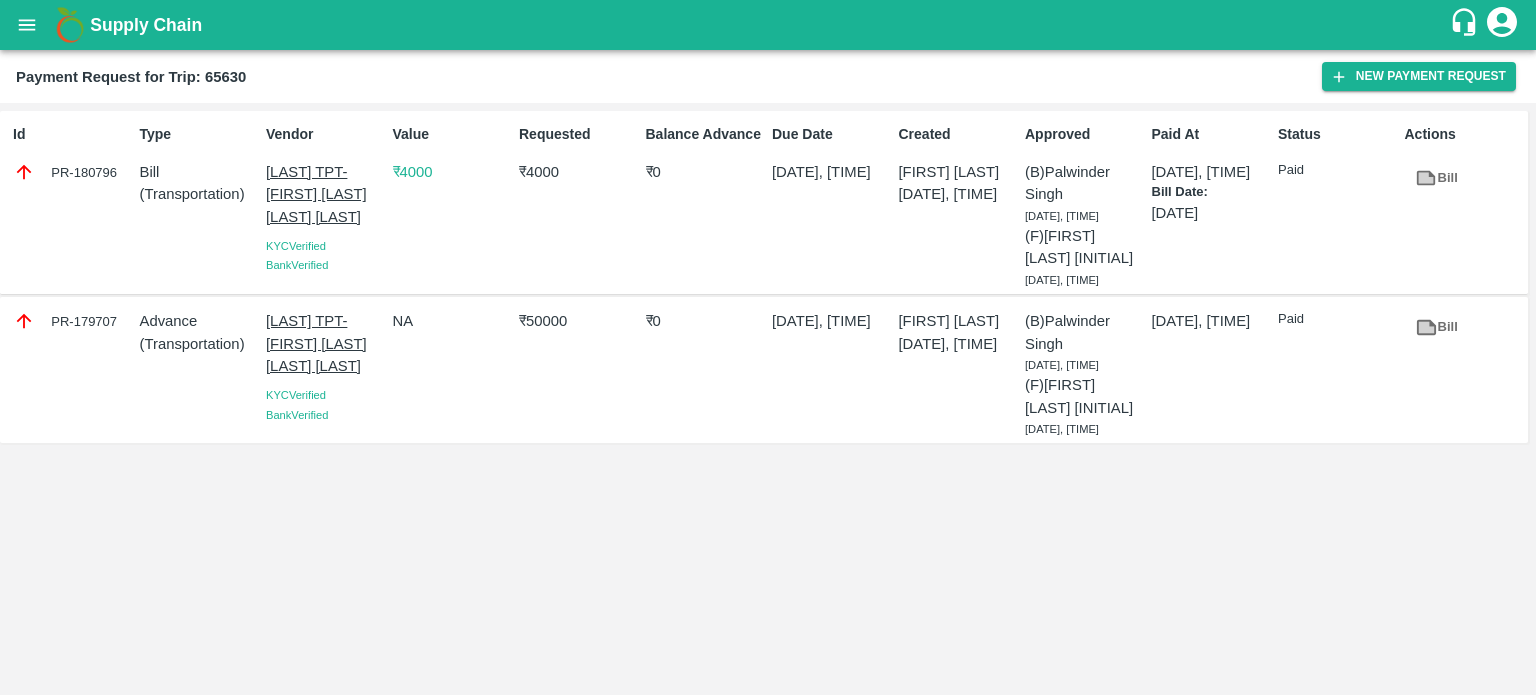 click on "PR-180796" at bounding box center (72, 172) 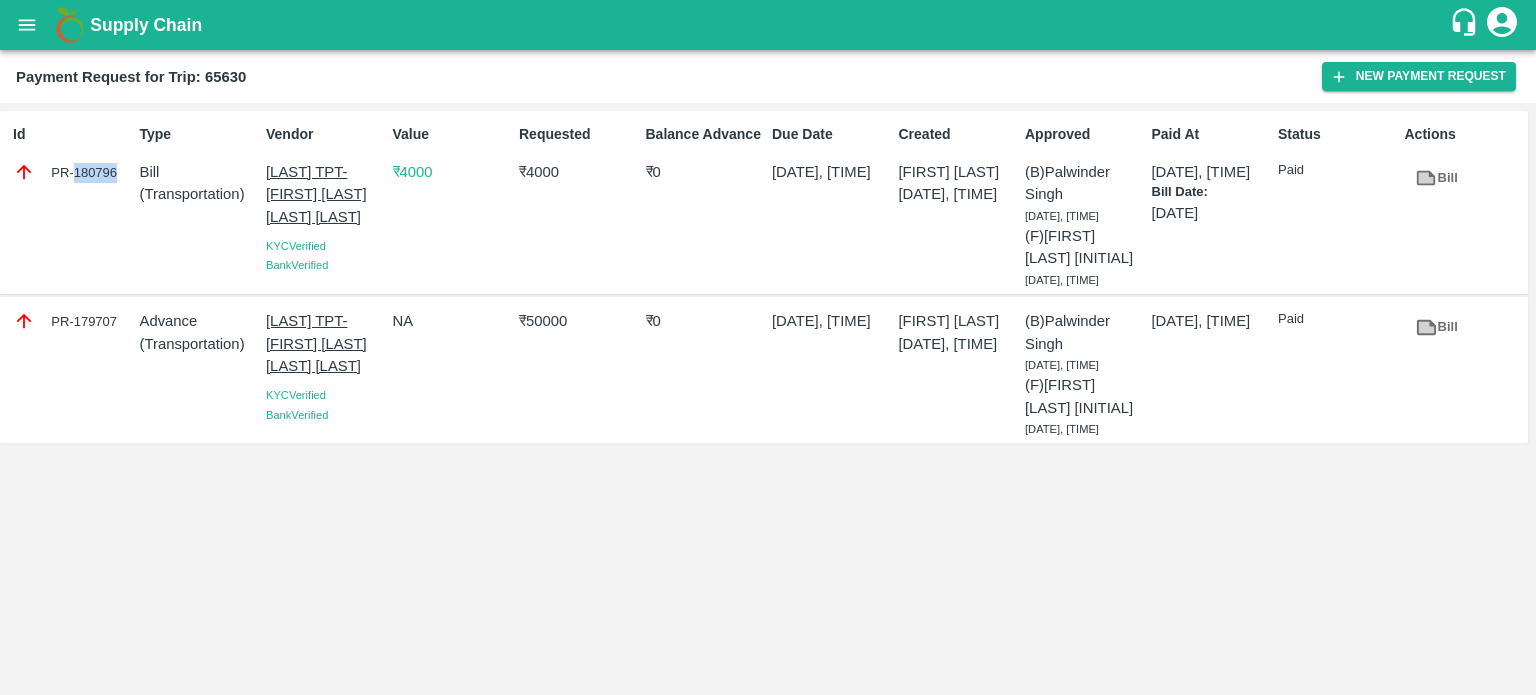 click on "PR-180796" at bounding box center (72, 172) 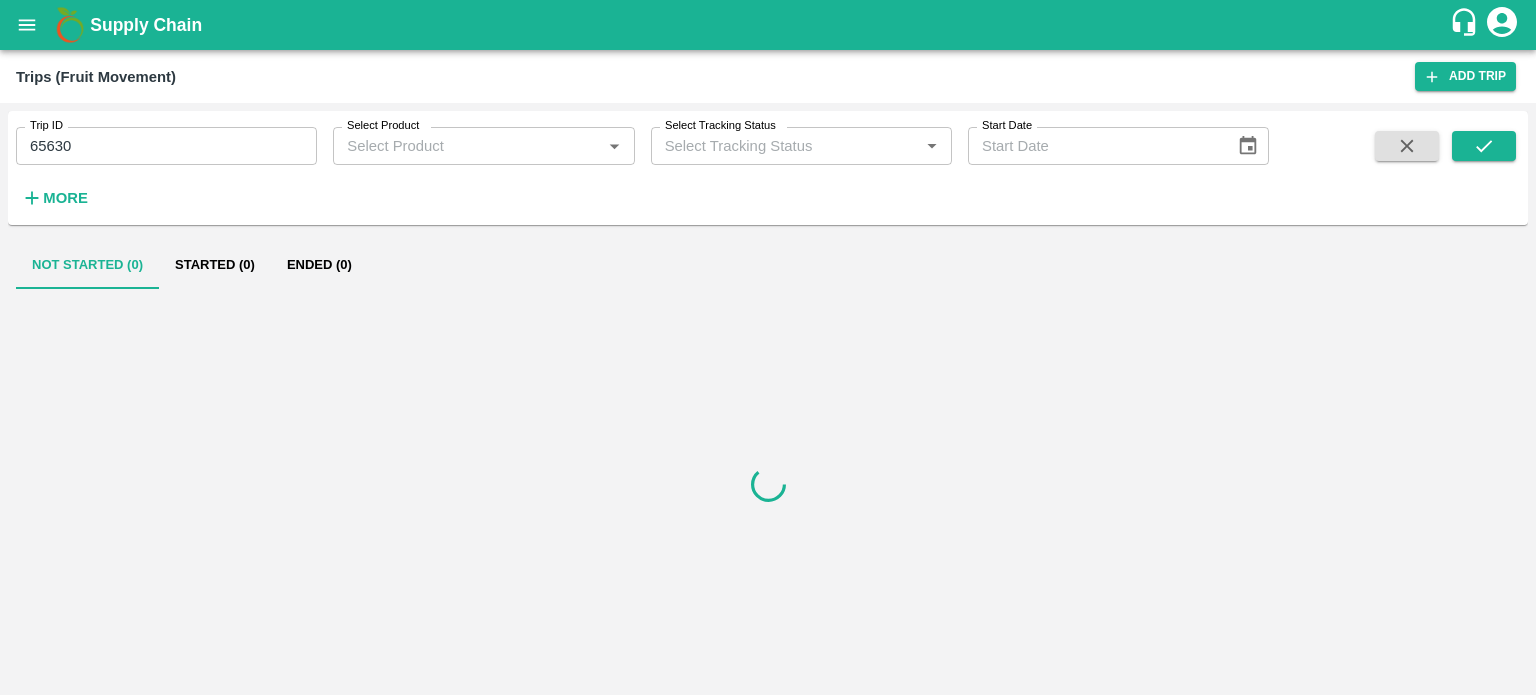 scroll, scrollTop: 0, scrollLeft: 0, axis: both 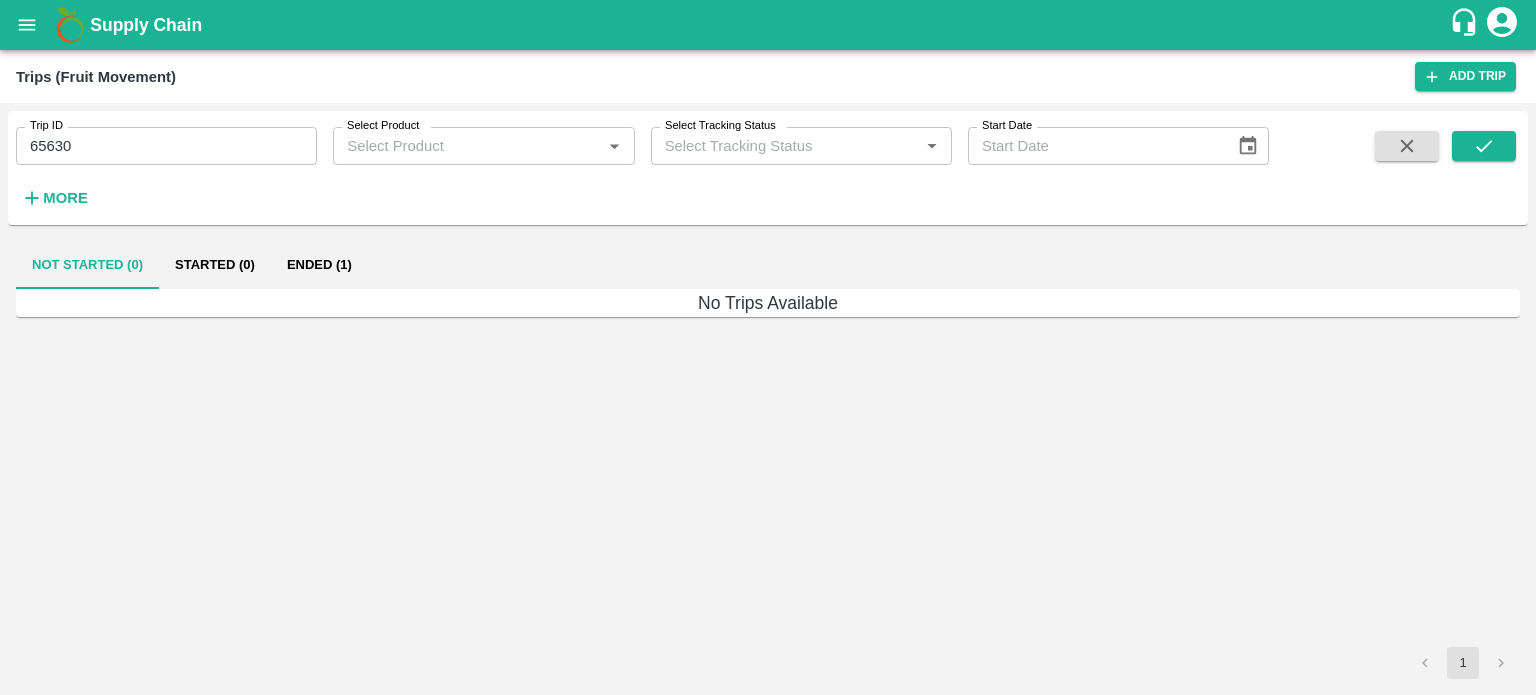 click on "65630" at bounding box center (166, 146) 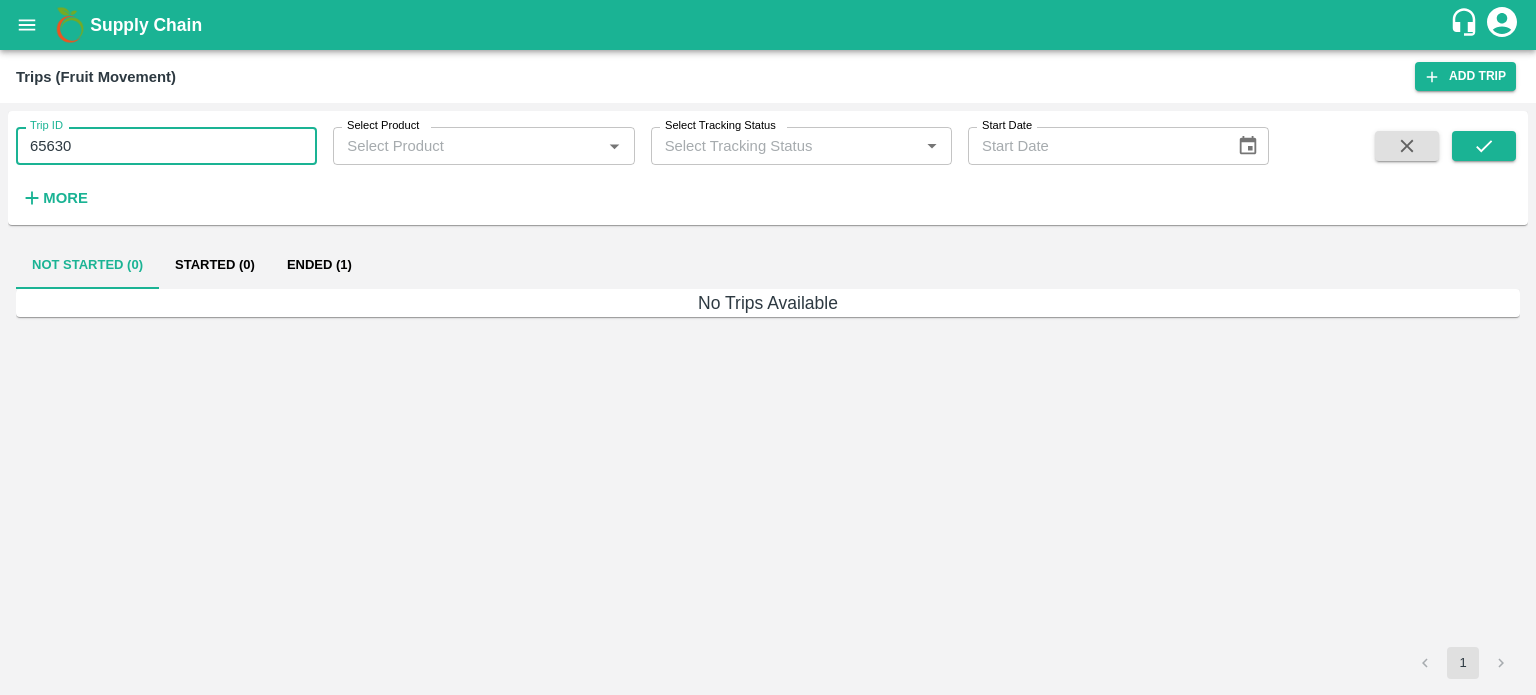 click on "65630" at bounding box center [166, 146] 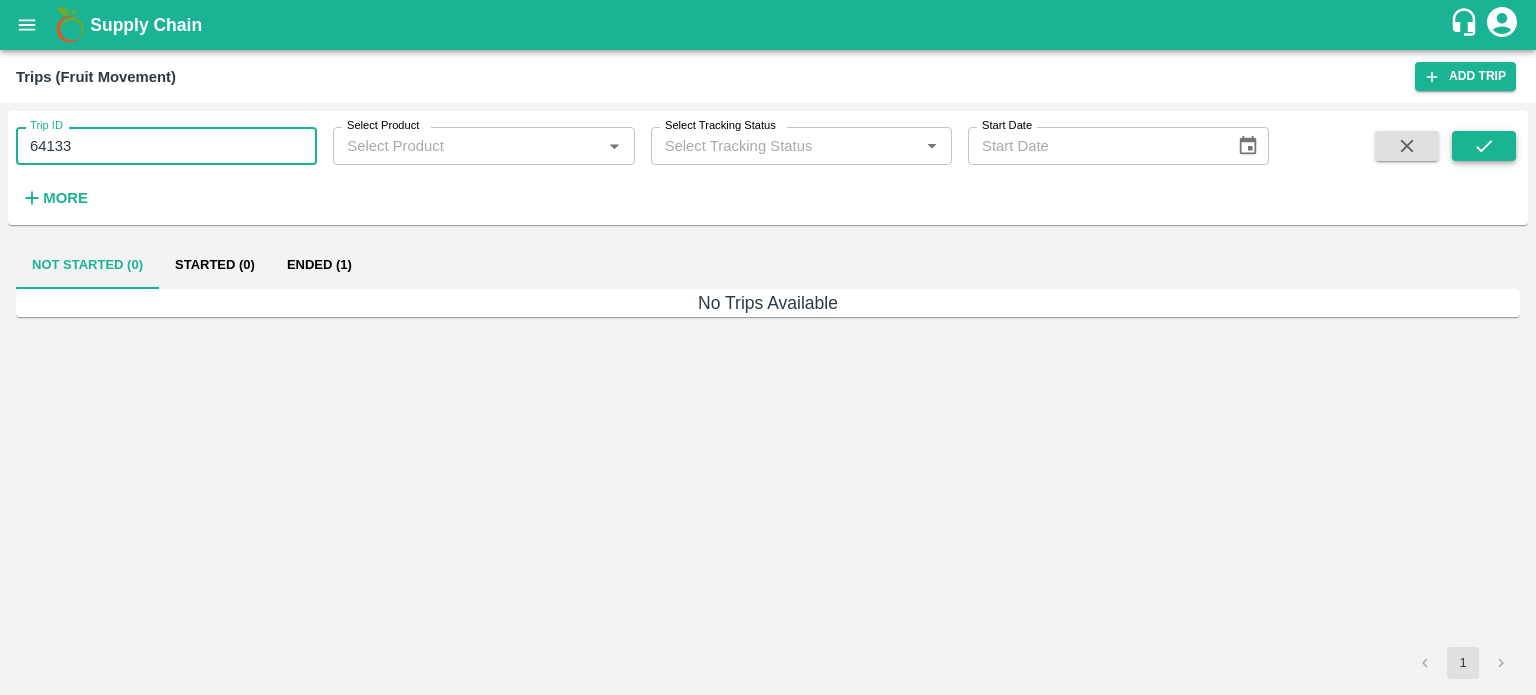 type on "[NUMBER]" 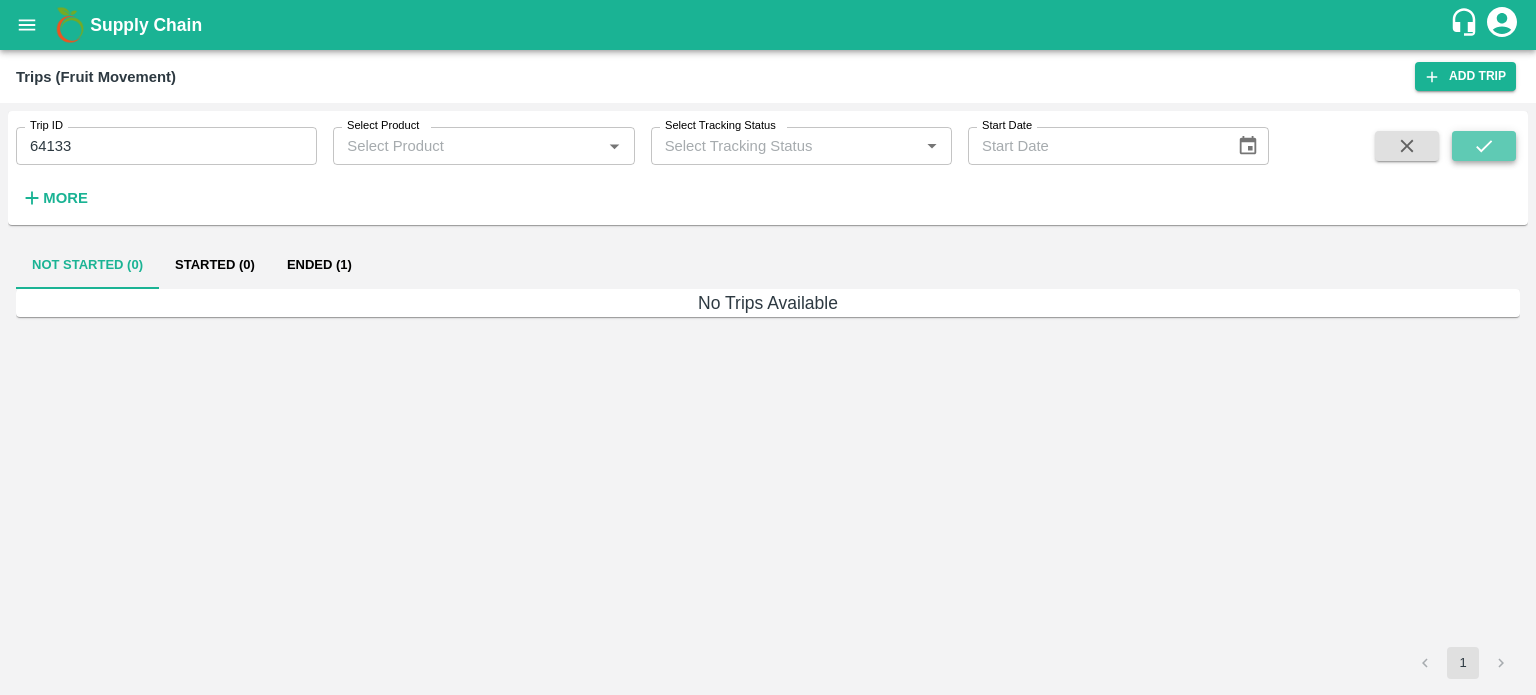 click 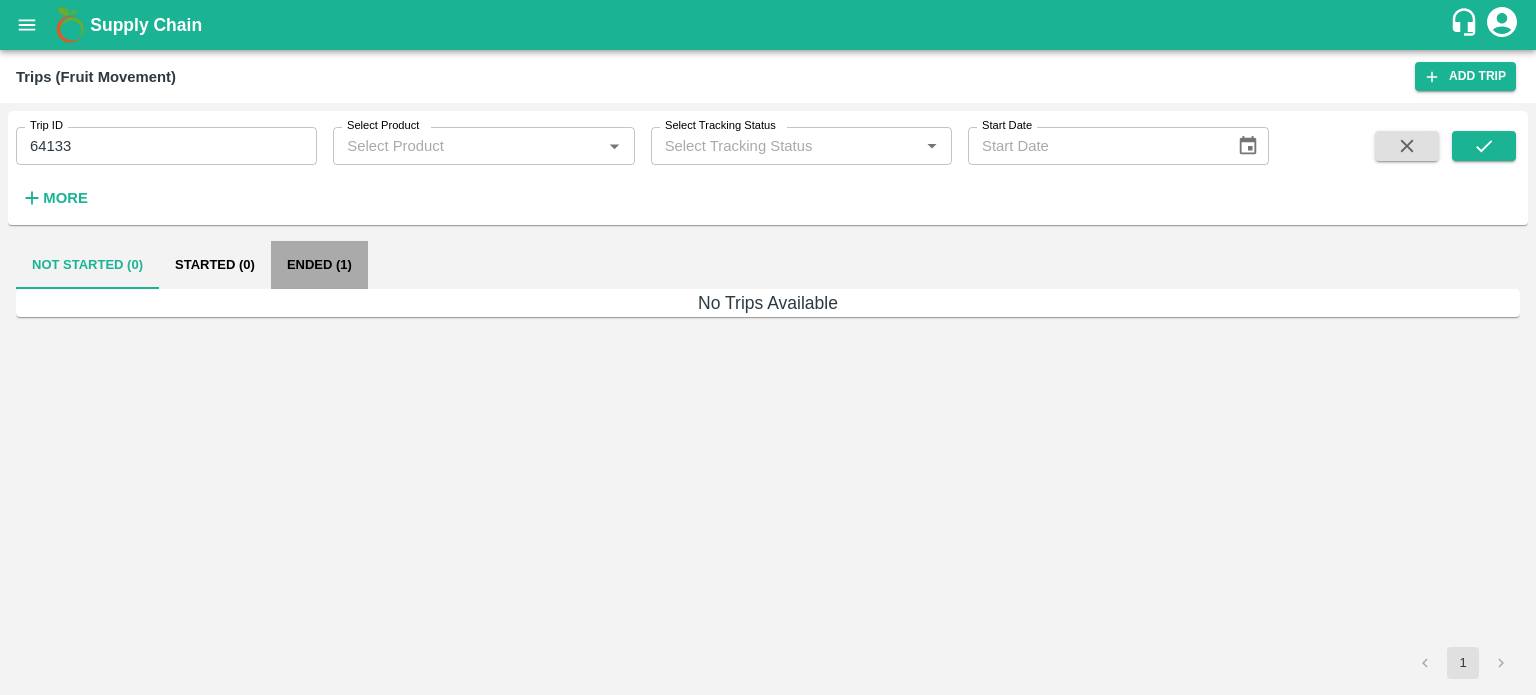 click on "Ended (1)" at bounding box center (319, 265) 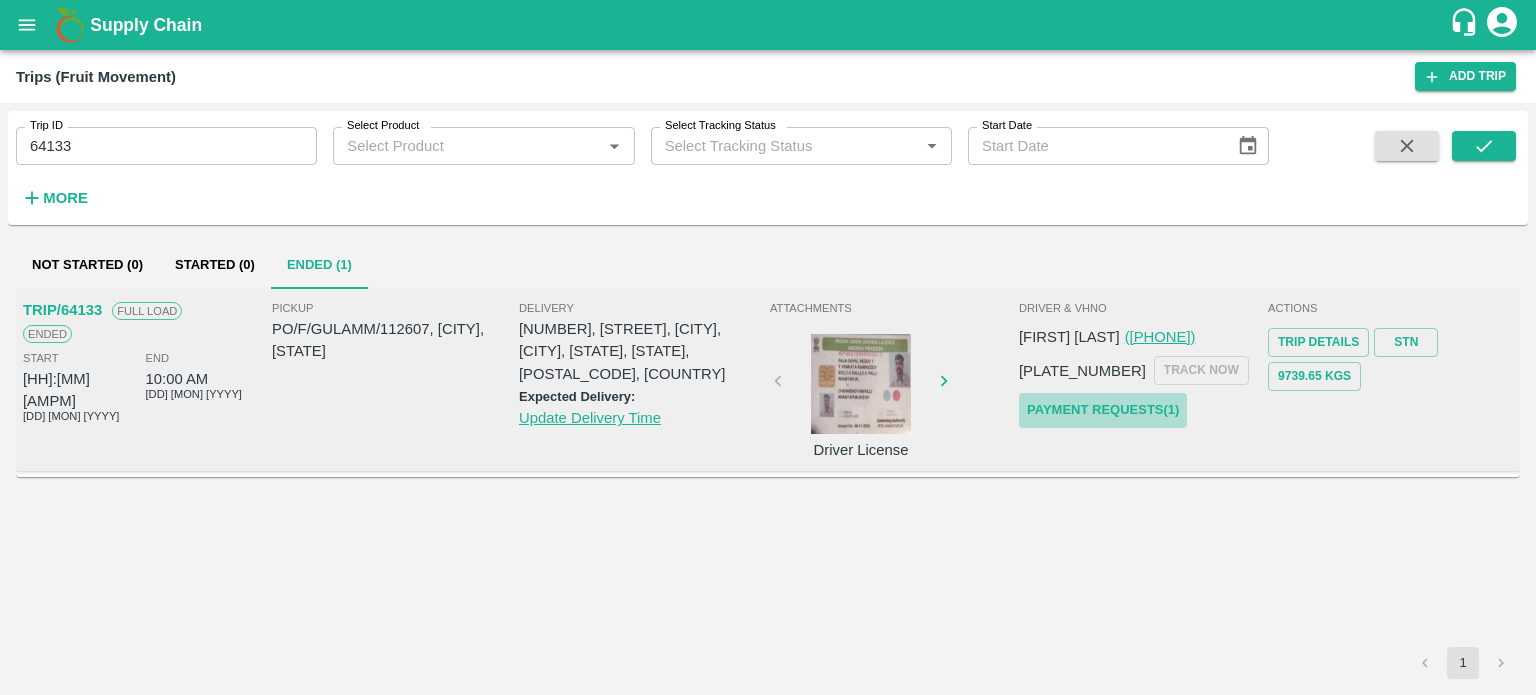 click on "Payment Requests( 1 )" at bounding box center [1103, 410] 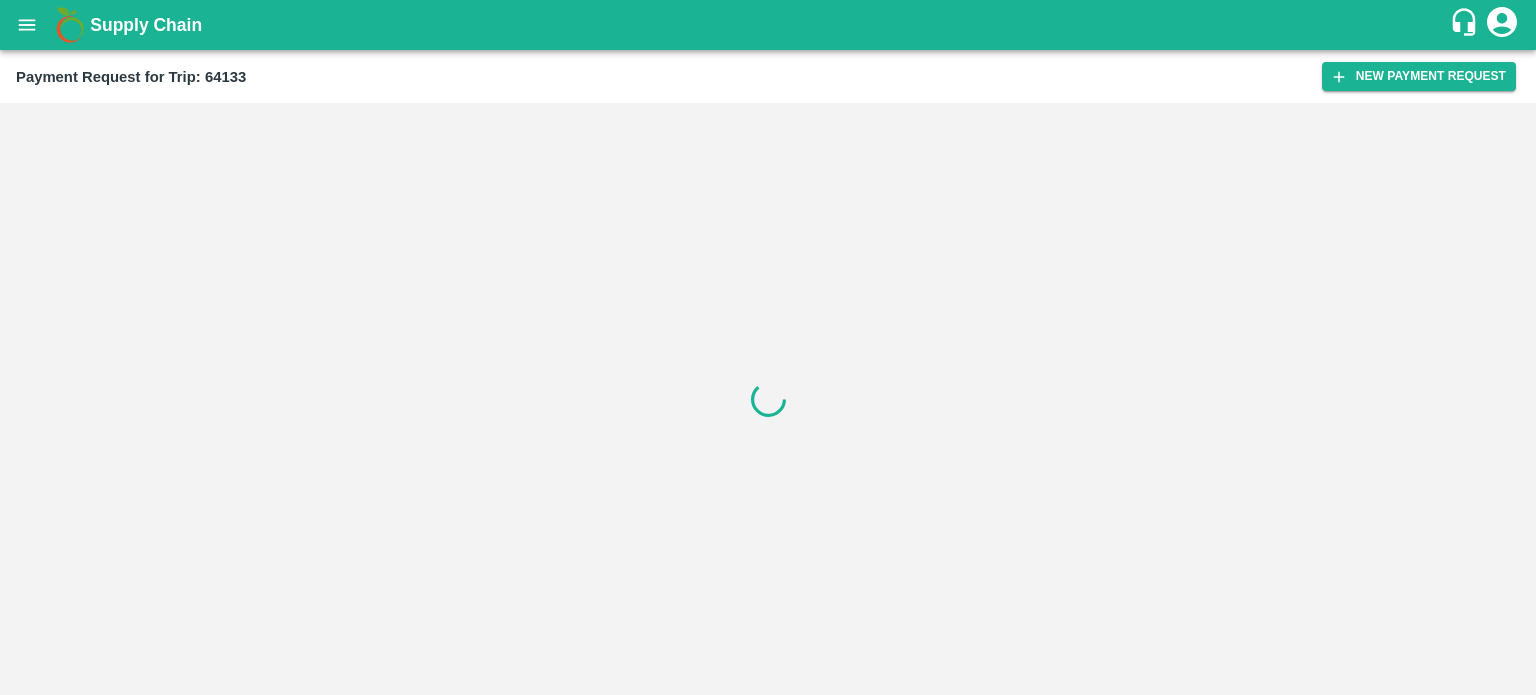 scroll, scrollTop: 0, scrollLeft: 0, axis: both 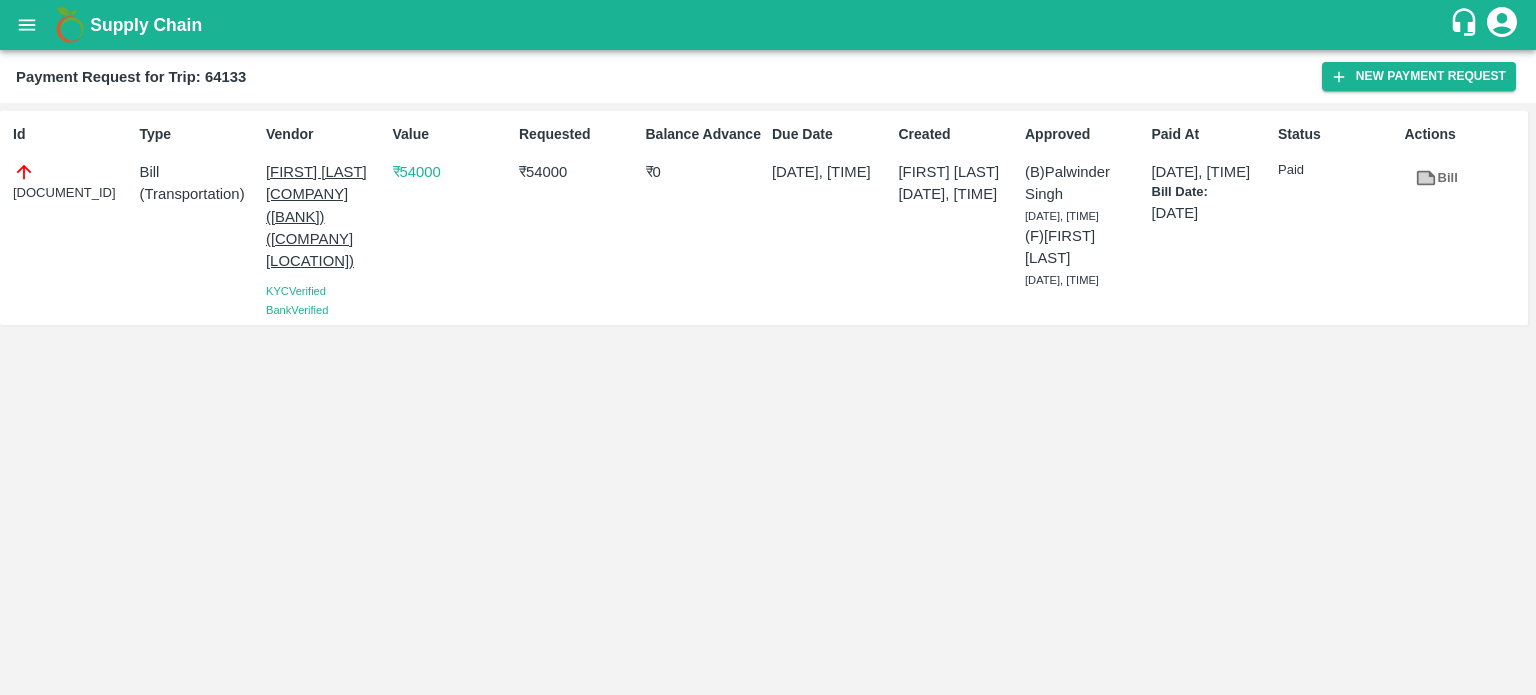 click on "[DOCUMENT_ID]" at bounding box center [72, 182] 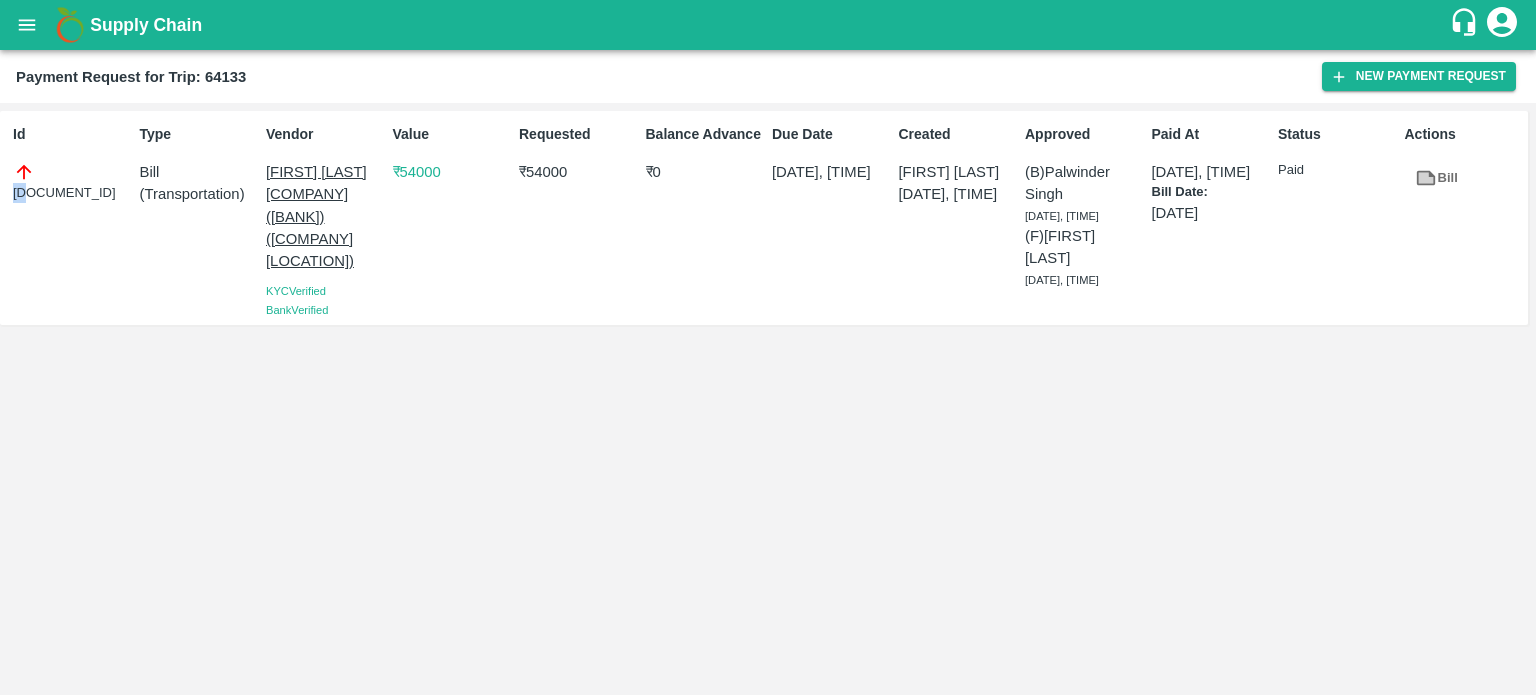 click on "[DOCUMENT_ID]" at bounding box center (72, 182) 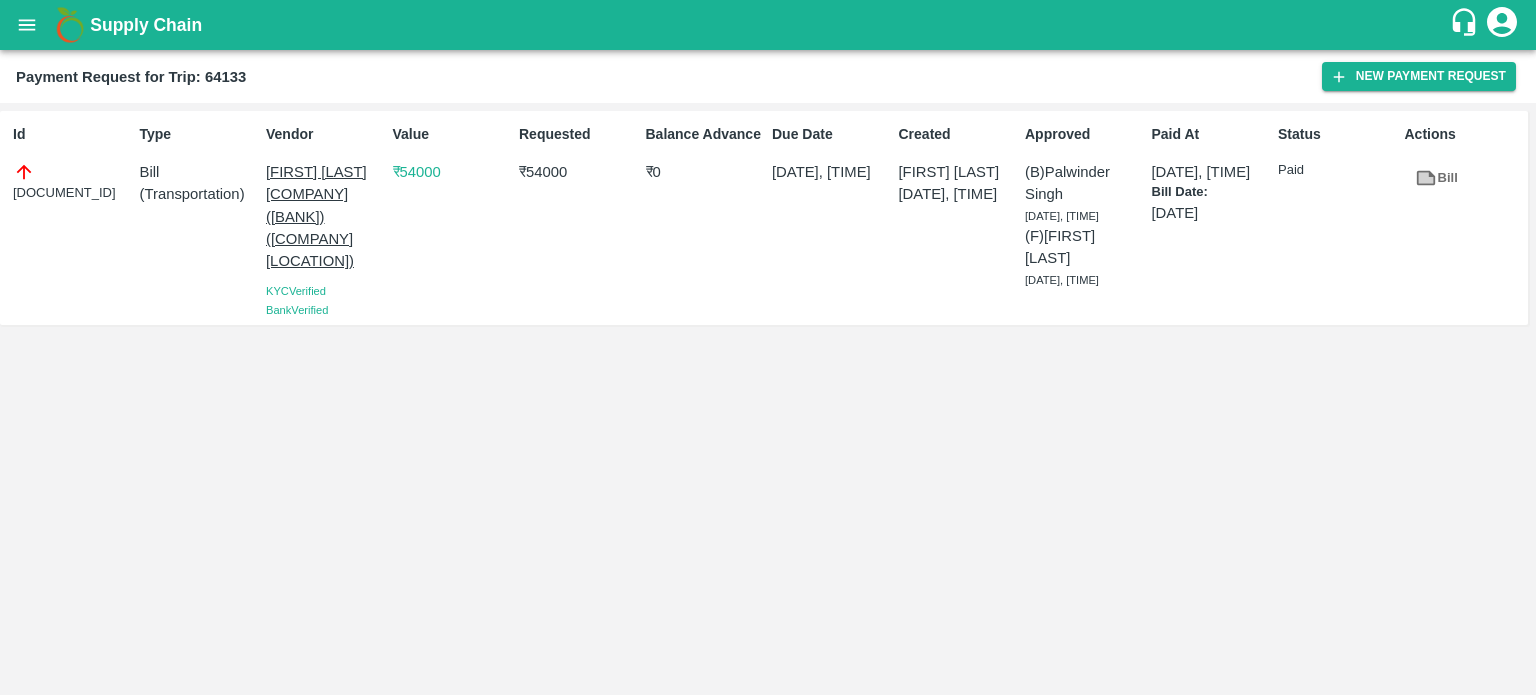 click on "[DOCUMENT_ID]" at bounding box center [72, 182] 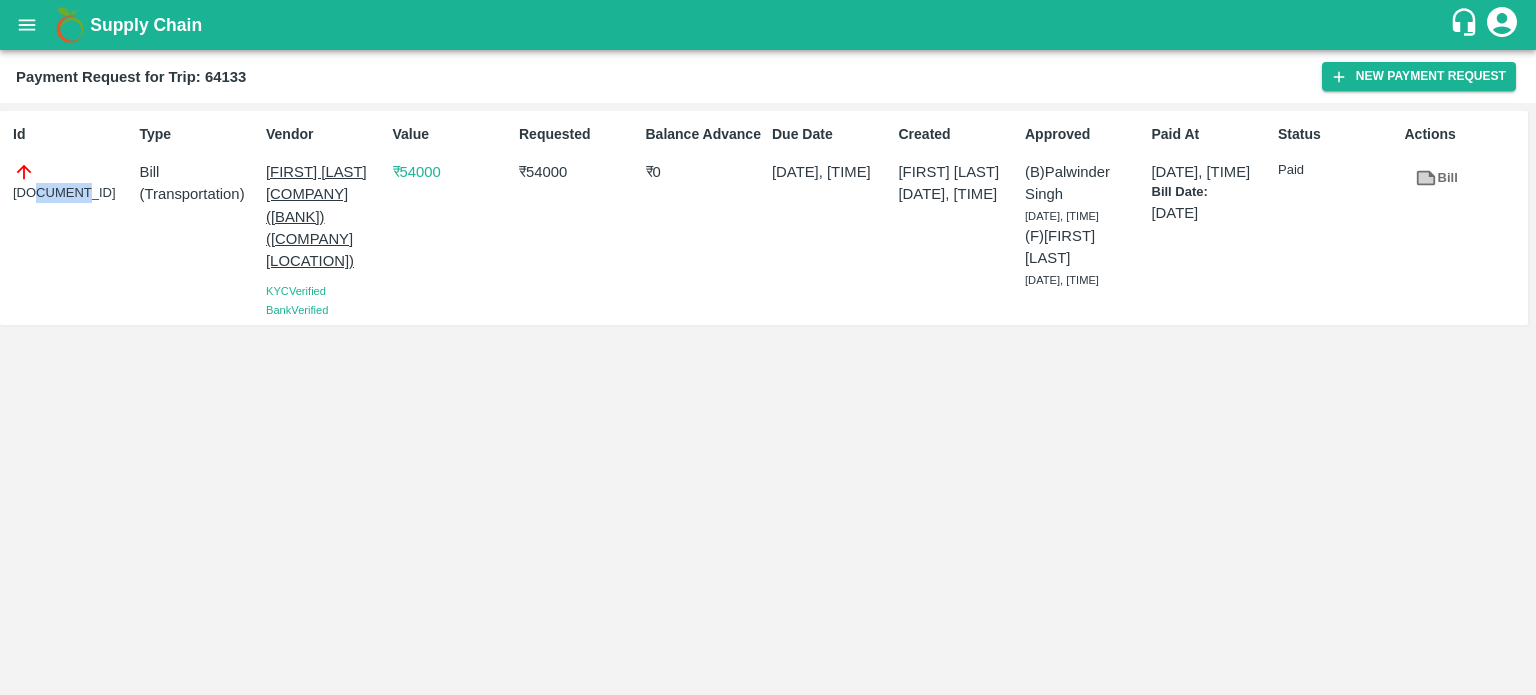 click on "[DOCUMENT_ID]" at bounding box center [72, 182] 